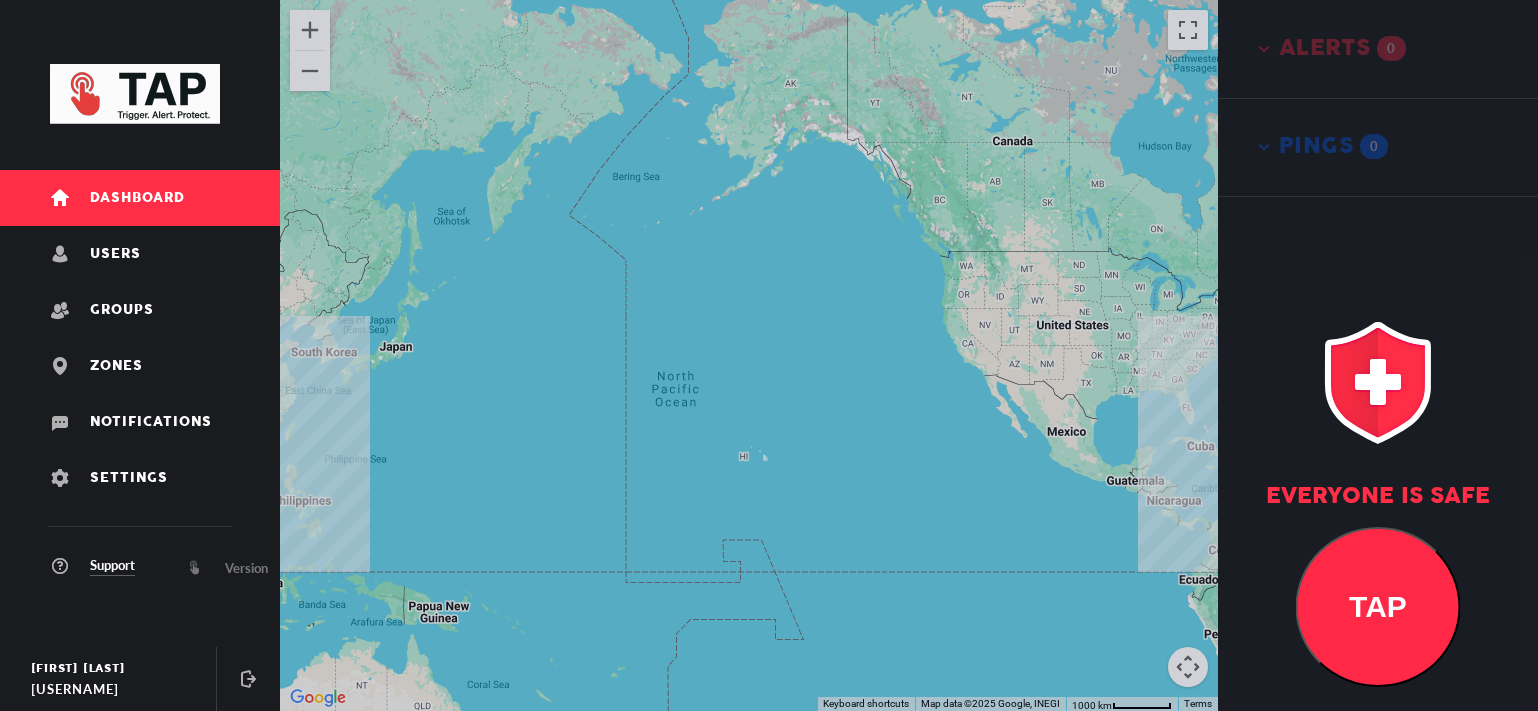 scroll, scrollTop: 0, scrollLeft: 0, axis: both 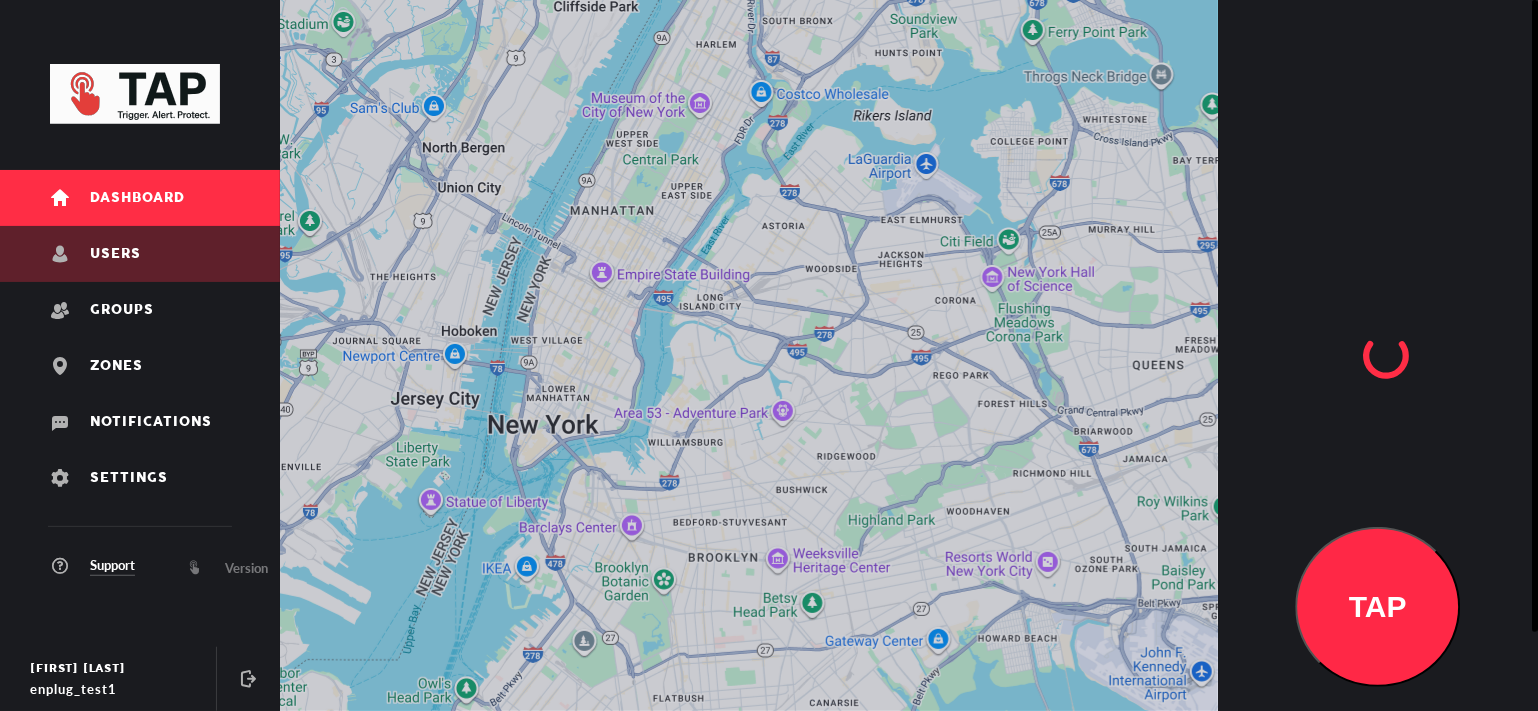 click on "Users" at bounding box center [140, 254] 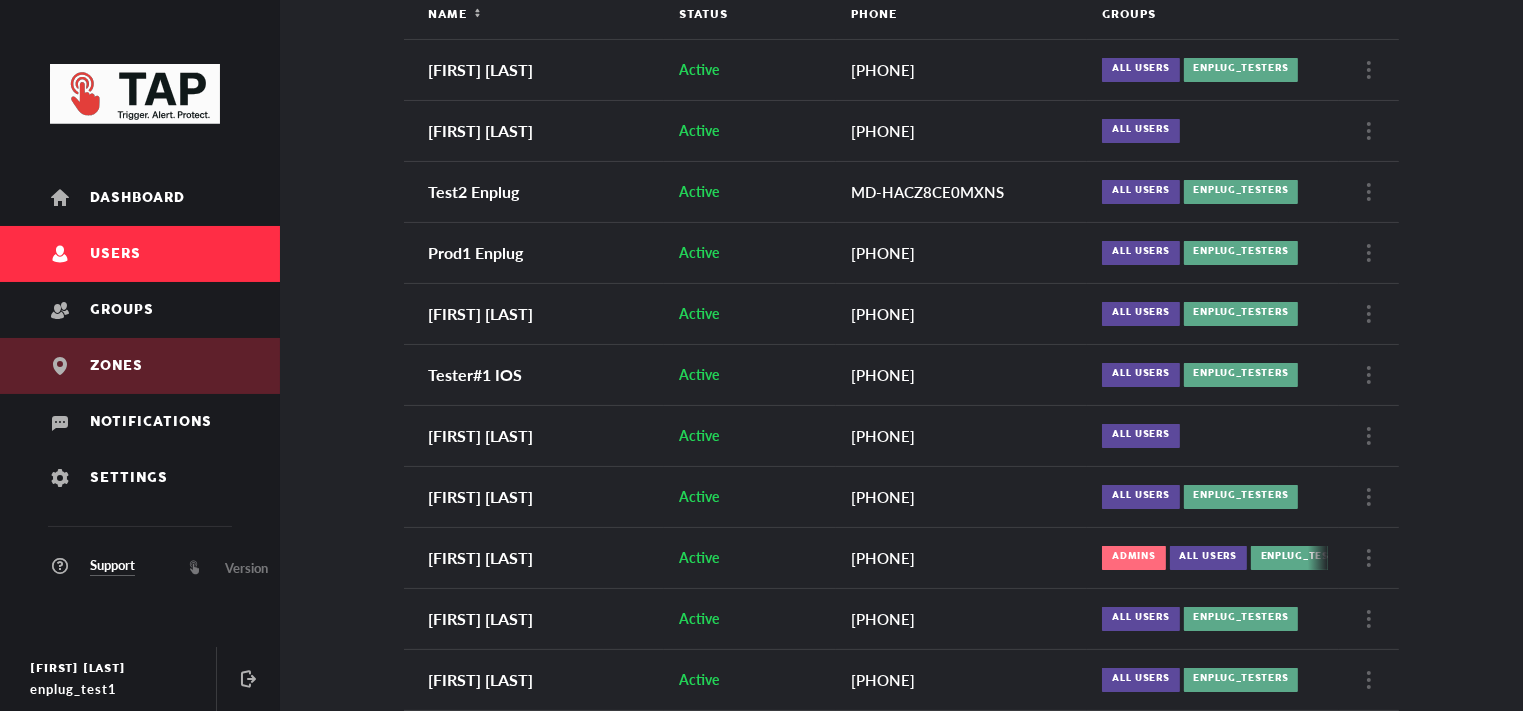 scroll, scrollTop: 0, scrollLeft: 0, axis: both 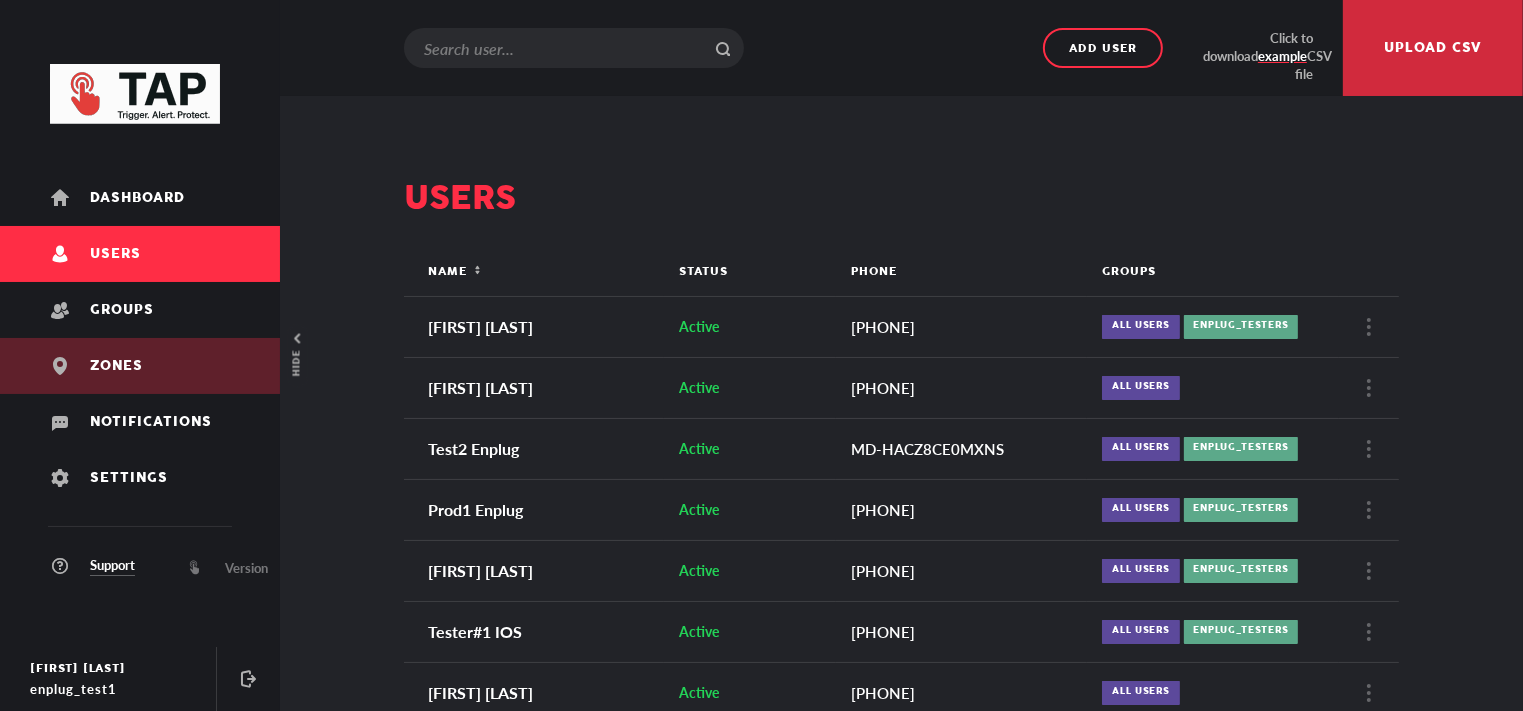 click on "Zones" at bounding box center [140, 366] 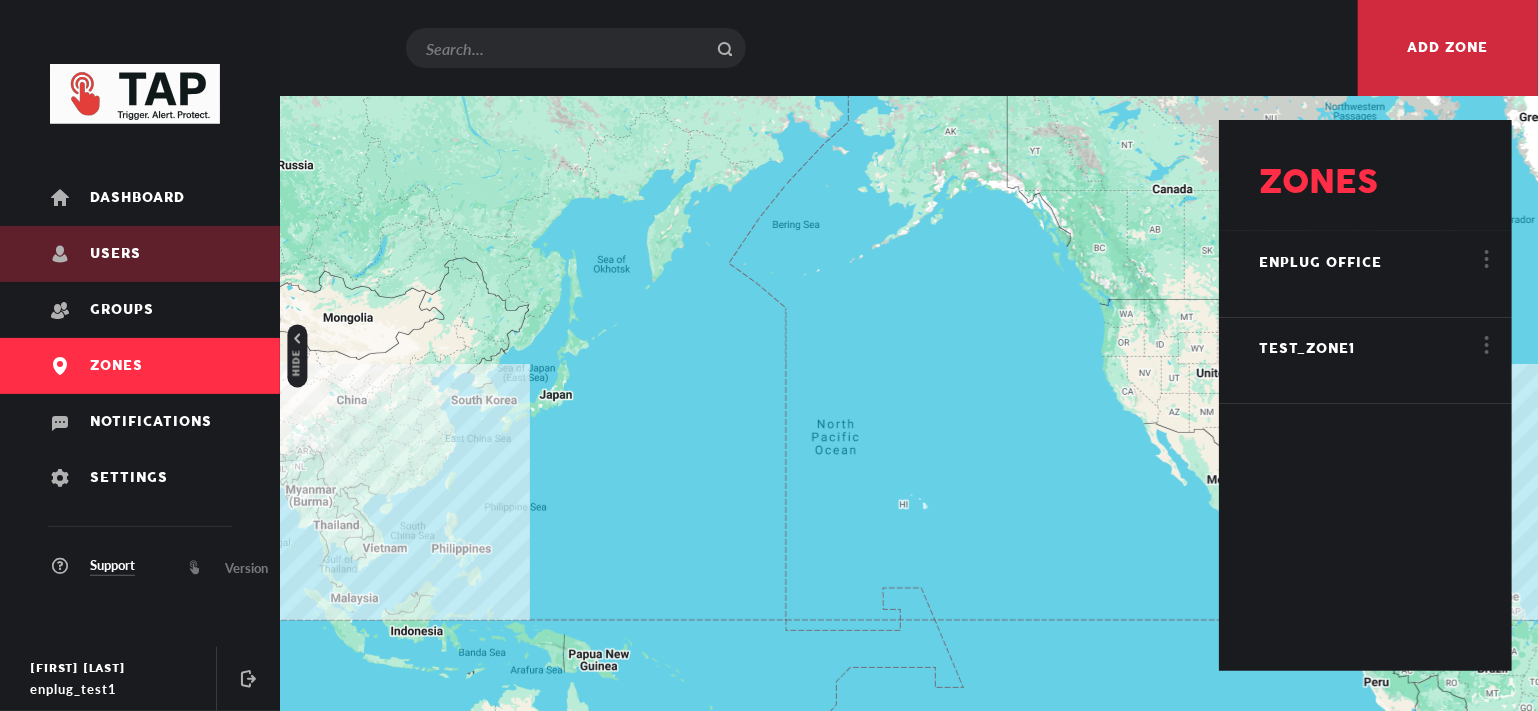 click on "Users" at bounding box center [140, 254] 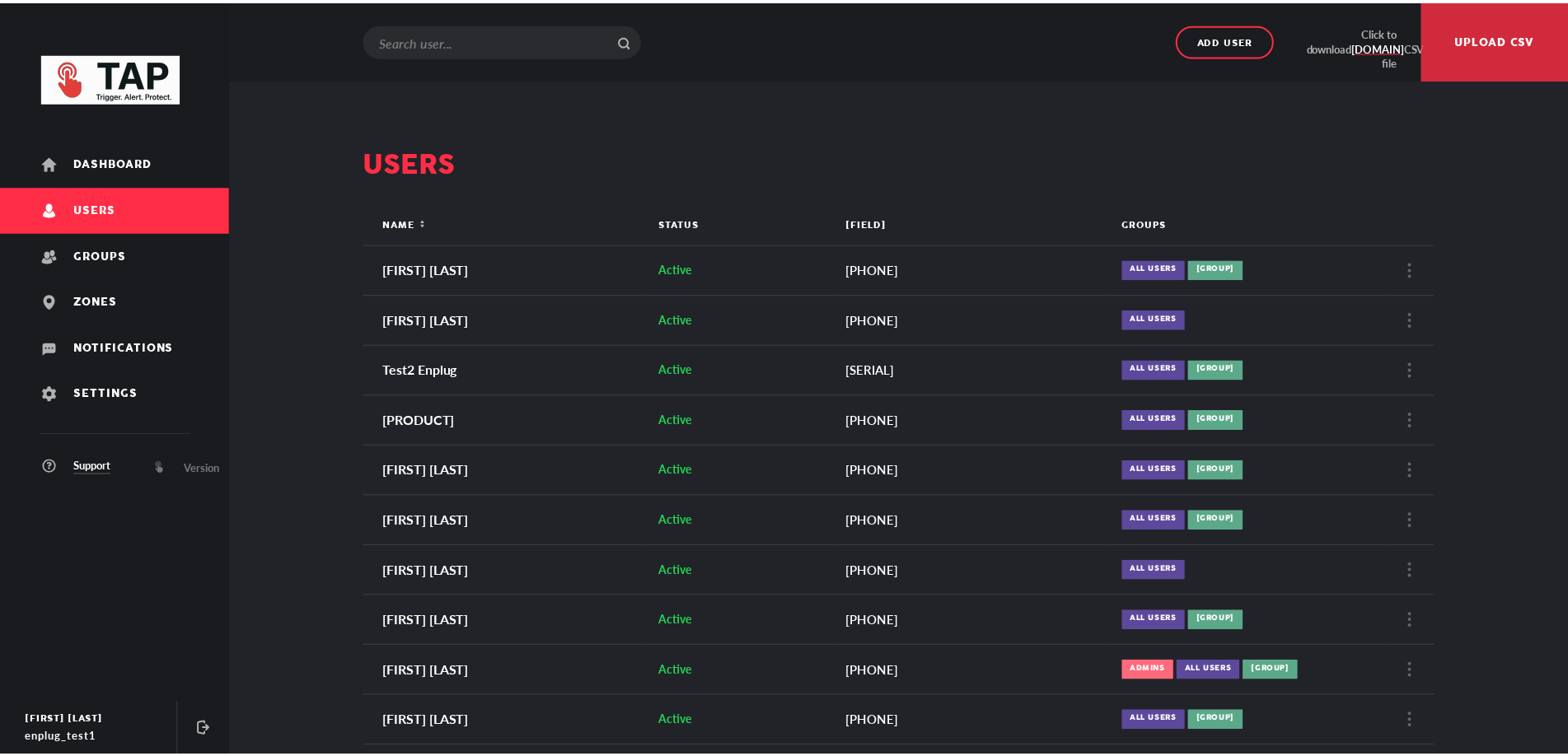 scroll, scrollTop: 0, scrollLeft: 0, axis: both 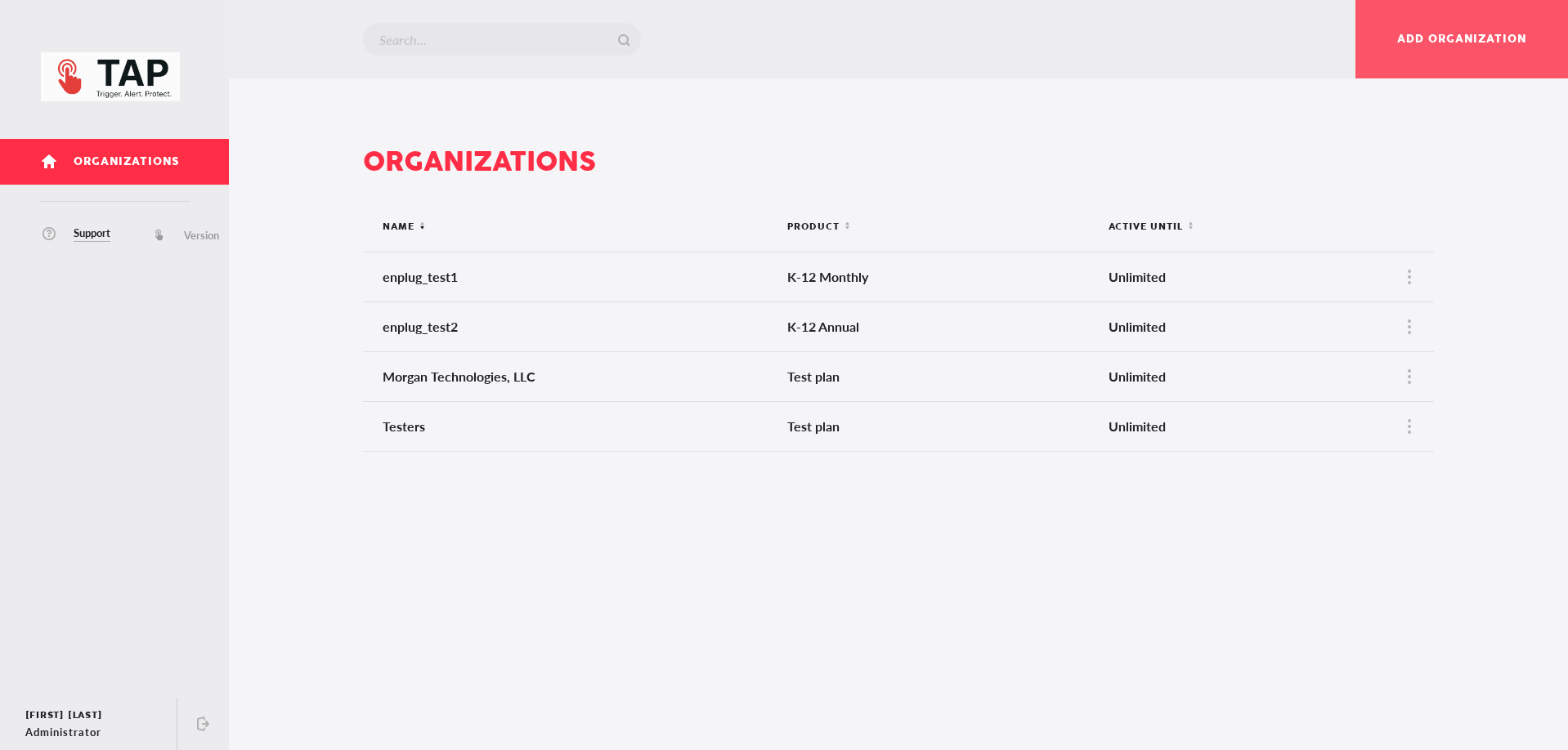 click on "Add organization Organizations Name i12_sort Created with Sketch. Product i12_sort Created with Sketch. Active until i12_sort Created with Sketch. enplug_test1 K-12 Monthly Unlimited enplug_test2 K-12 Annual Unlimited Morgan Technologies, LLC Test plan Unlimited Testers Test plan Unlimited" at bounding box center [898, 375] 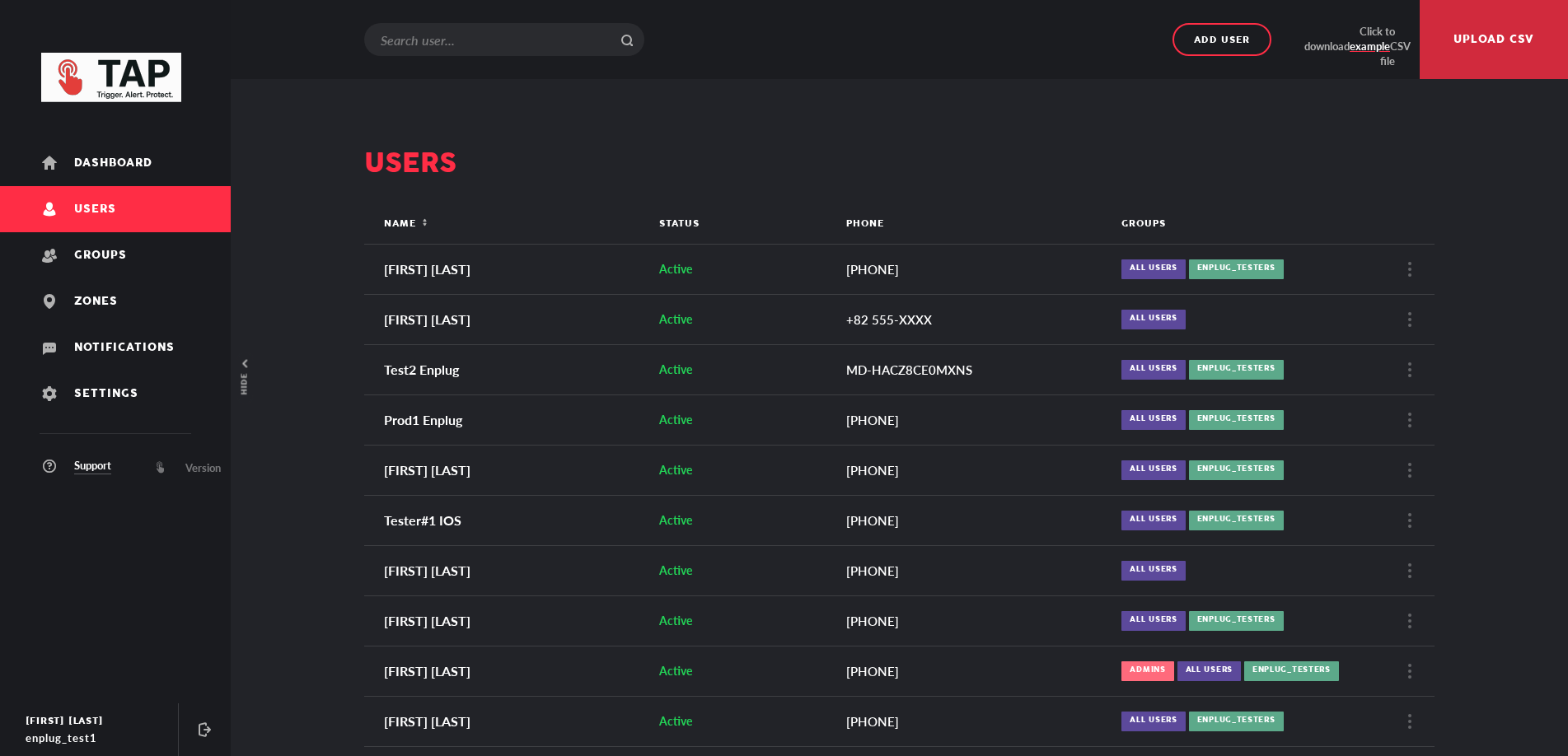 click on "Dashboard" at bounding box center (115, 163) 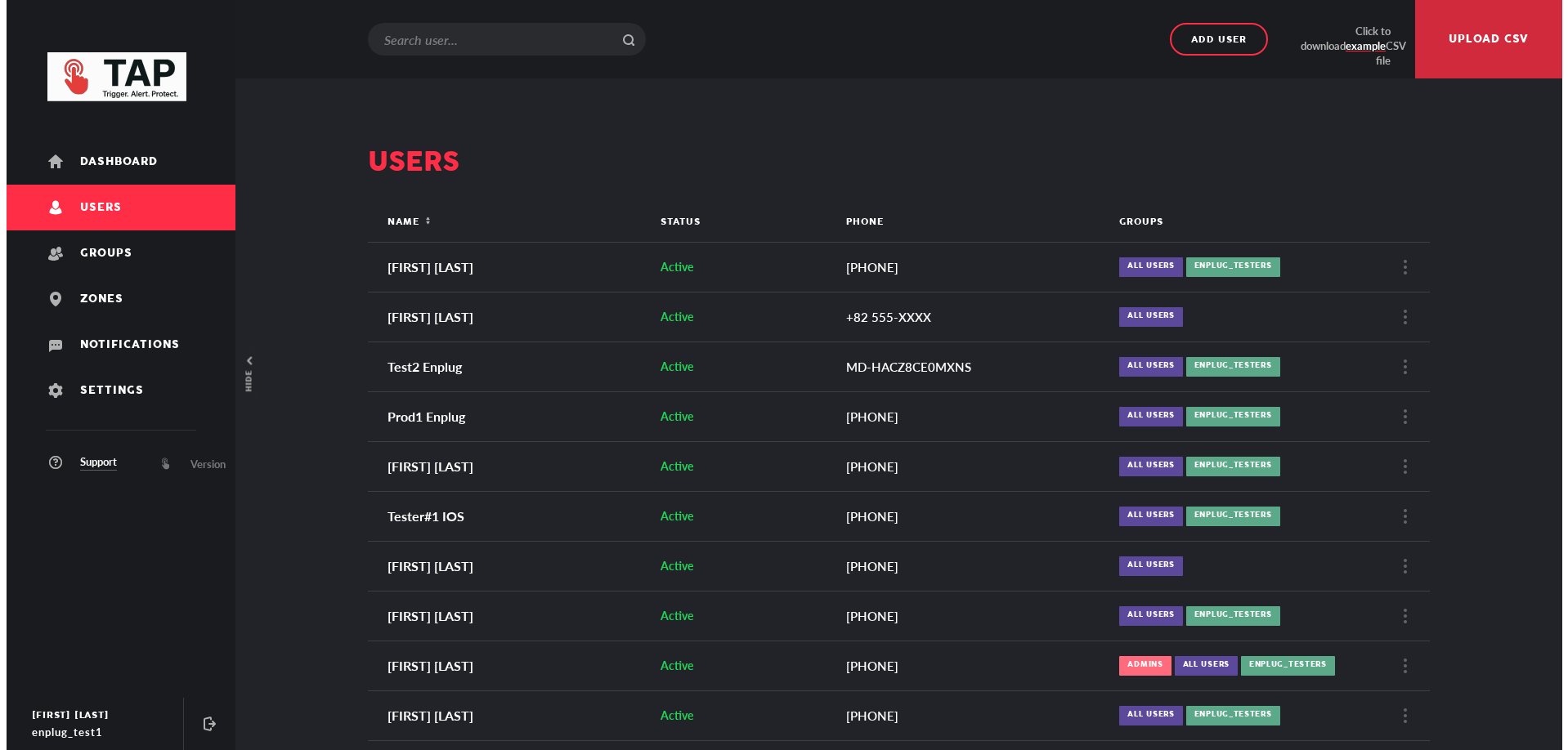 scroll, scrollTop: 0, scrollLeft: 0, axis: both 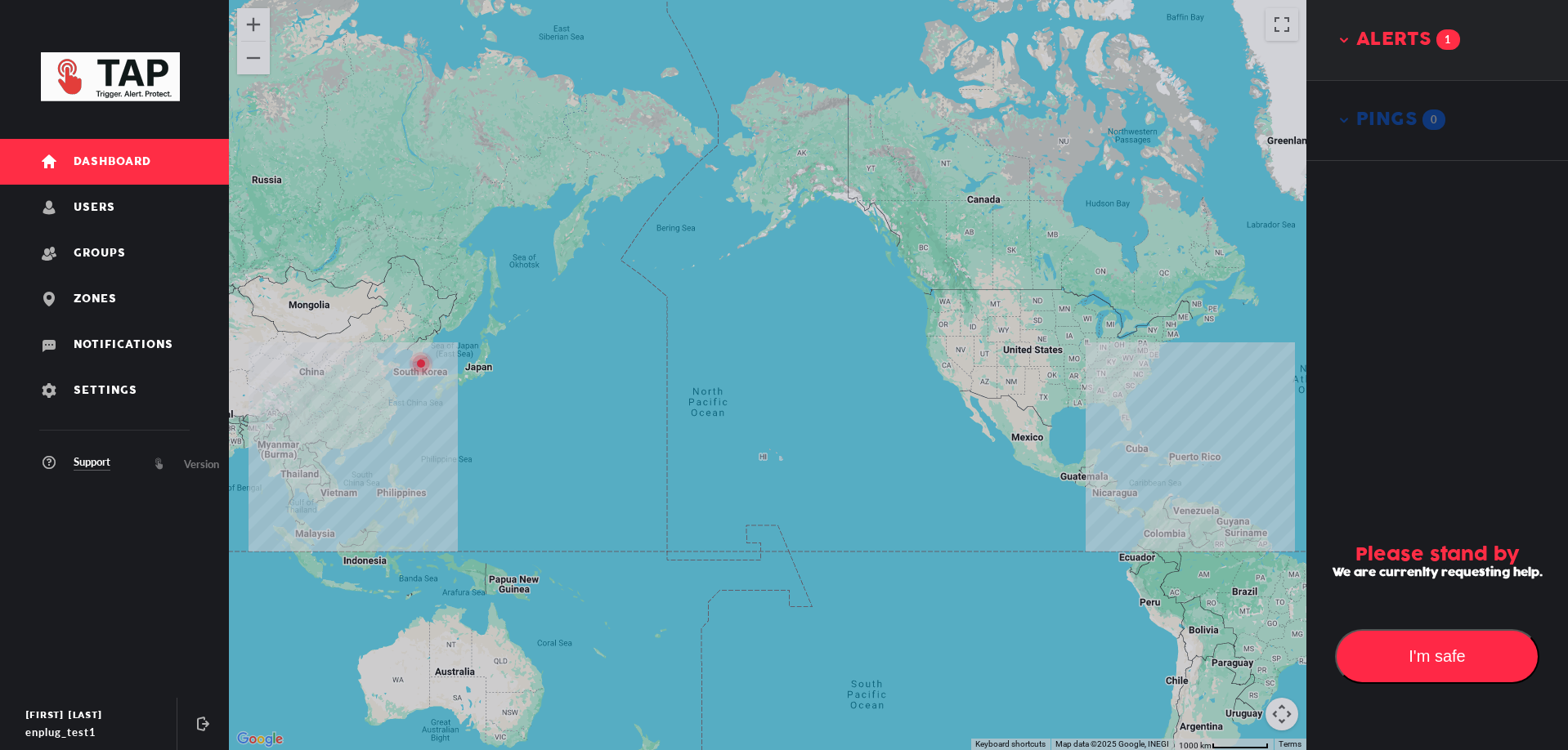 click on "alerts 1" at bounding box center [1408, 40] 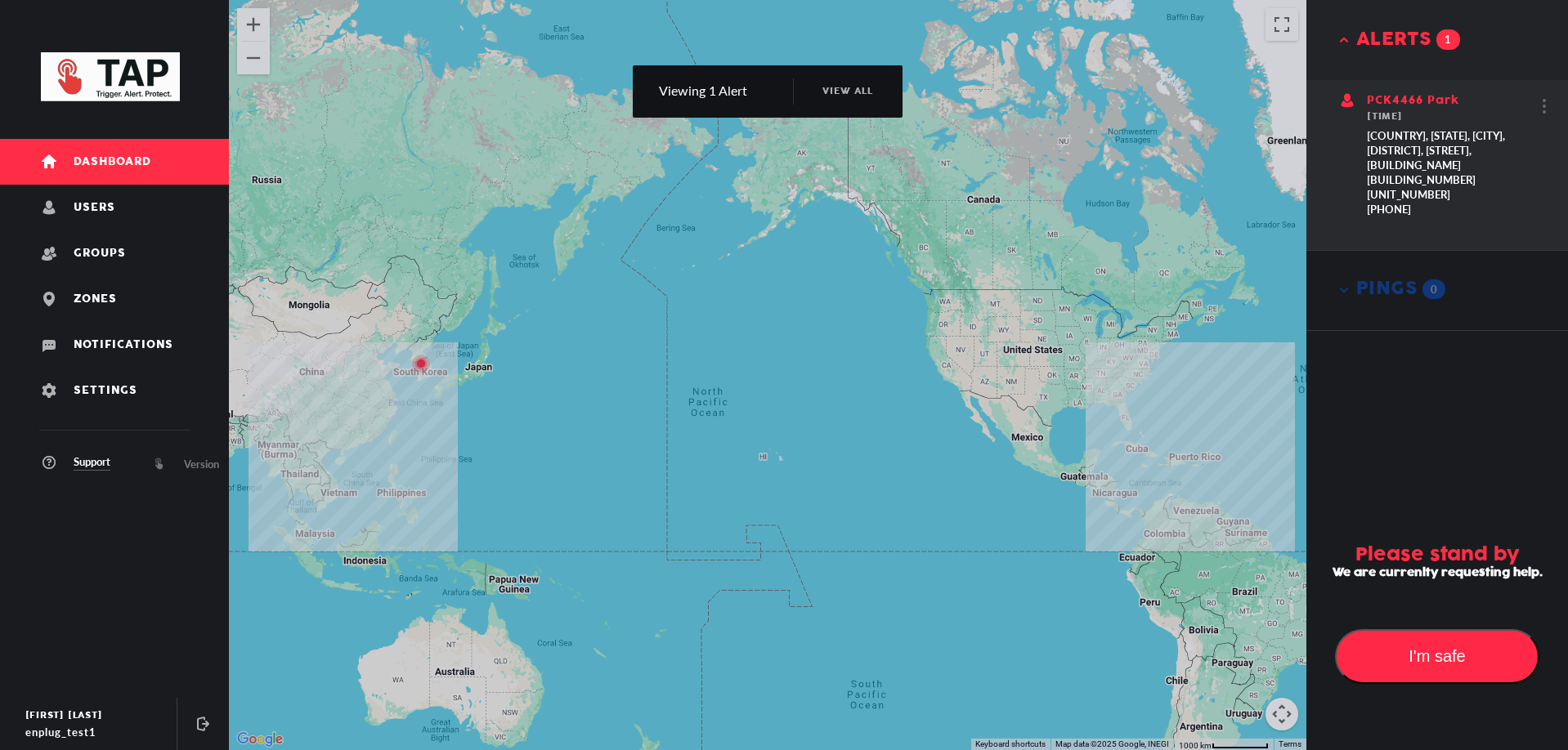 click on "[TIME]" at bounding box center [1453, 117] 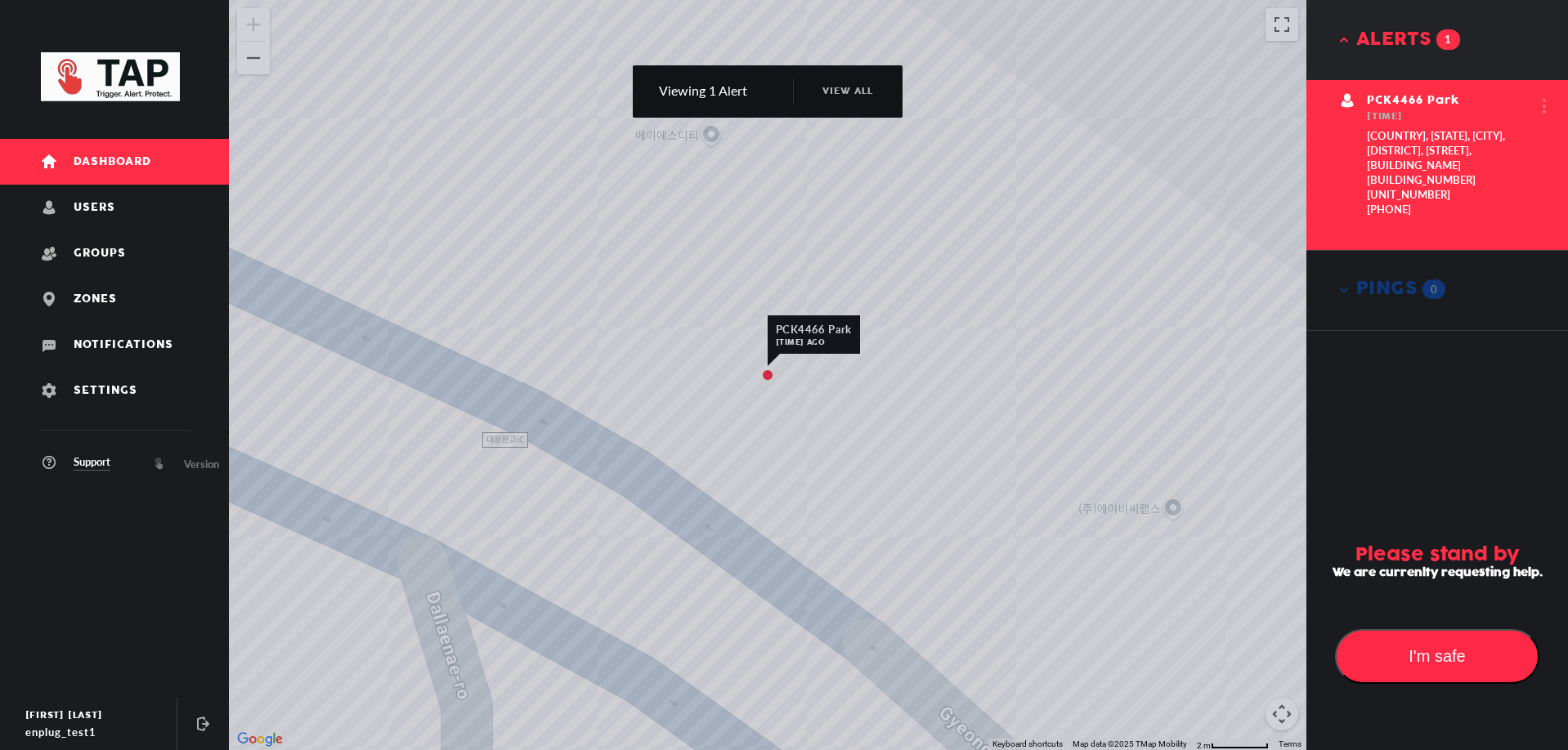 click on "PCK4466 Park
[TIME] ago
To navigate, press the arrow keys." at bounding box center [768, 375] 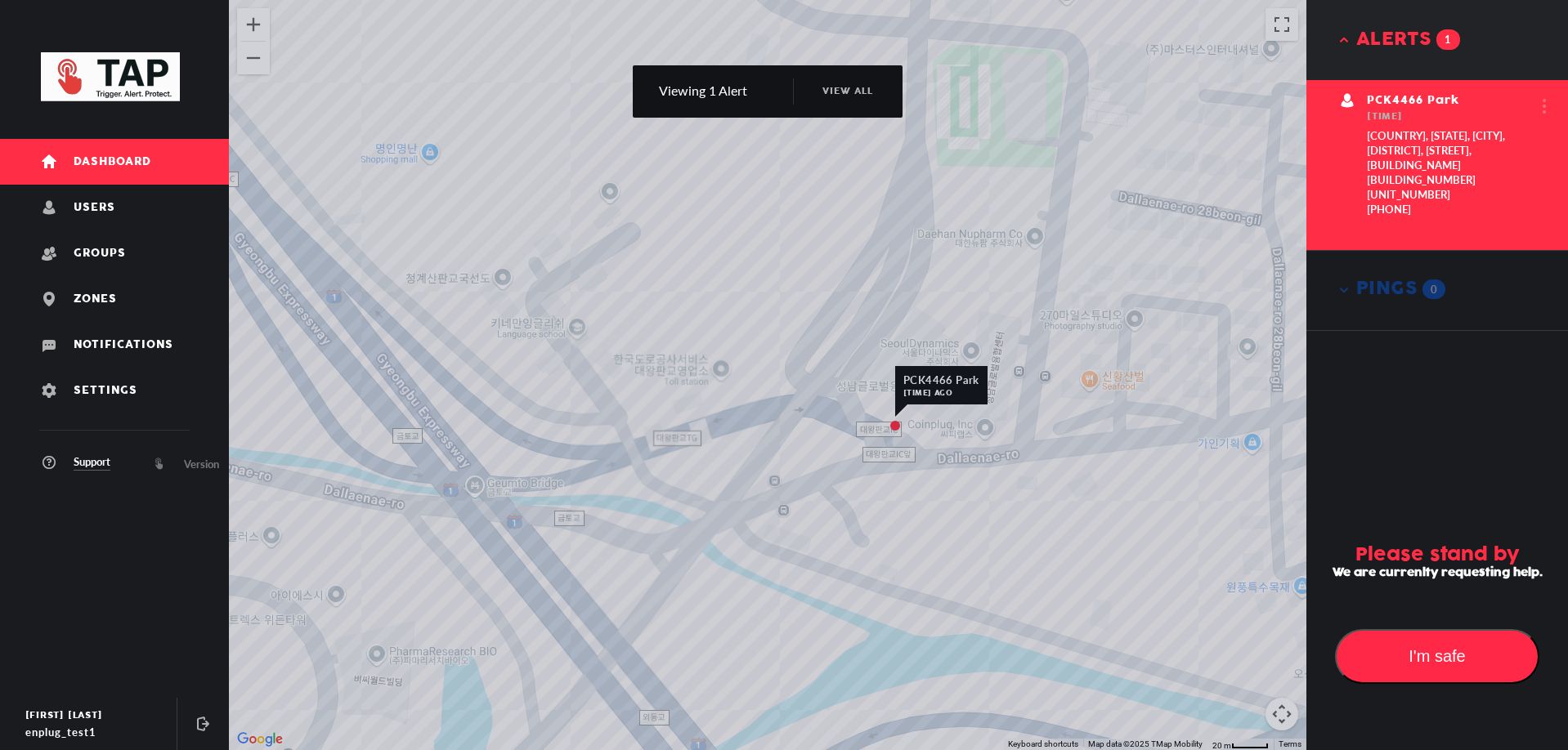 drag, startPoint x: 854, startPoint y: 330, endPoint x: 797, endPoint y: 381, distance: 76.48529 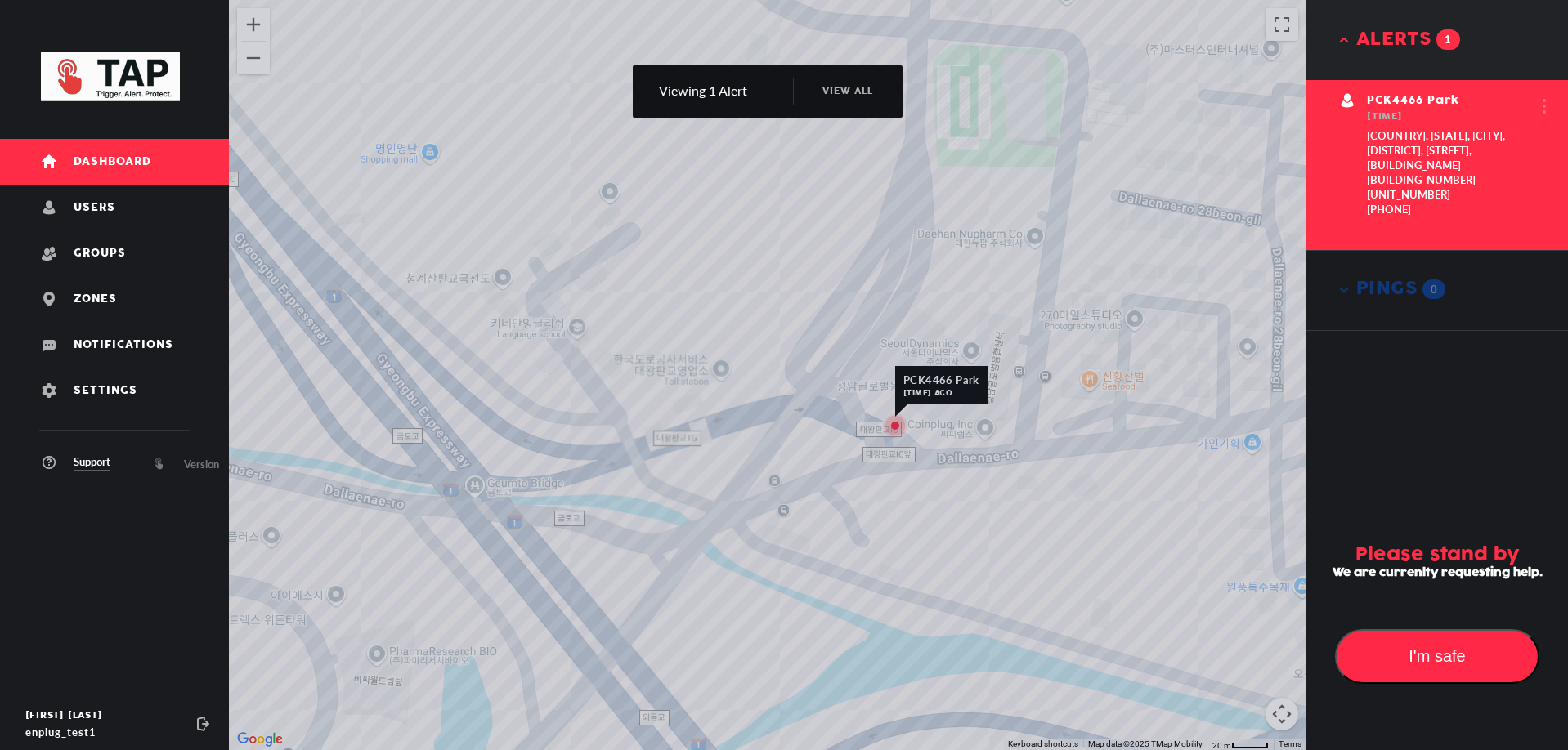 click on "PCK4466 Park
[TIME] ago
To navigate, press the arrow keys." at bounding box center [768, 375] 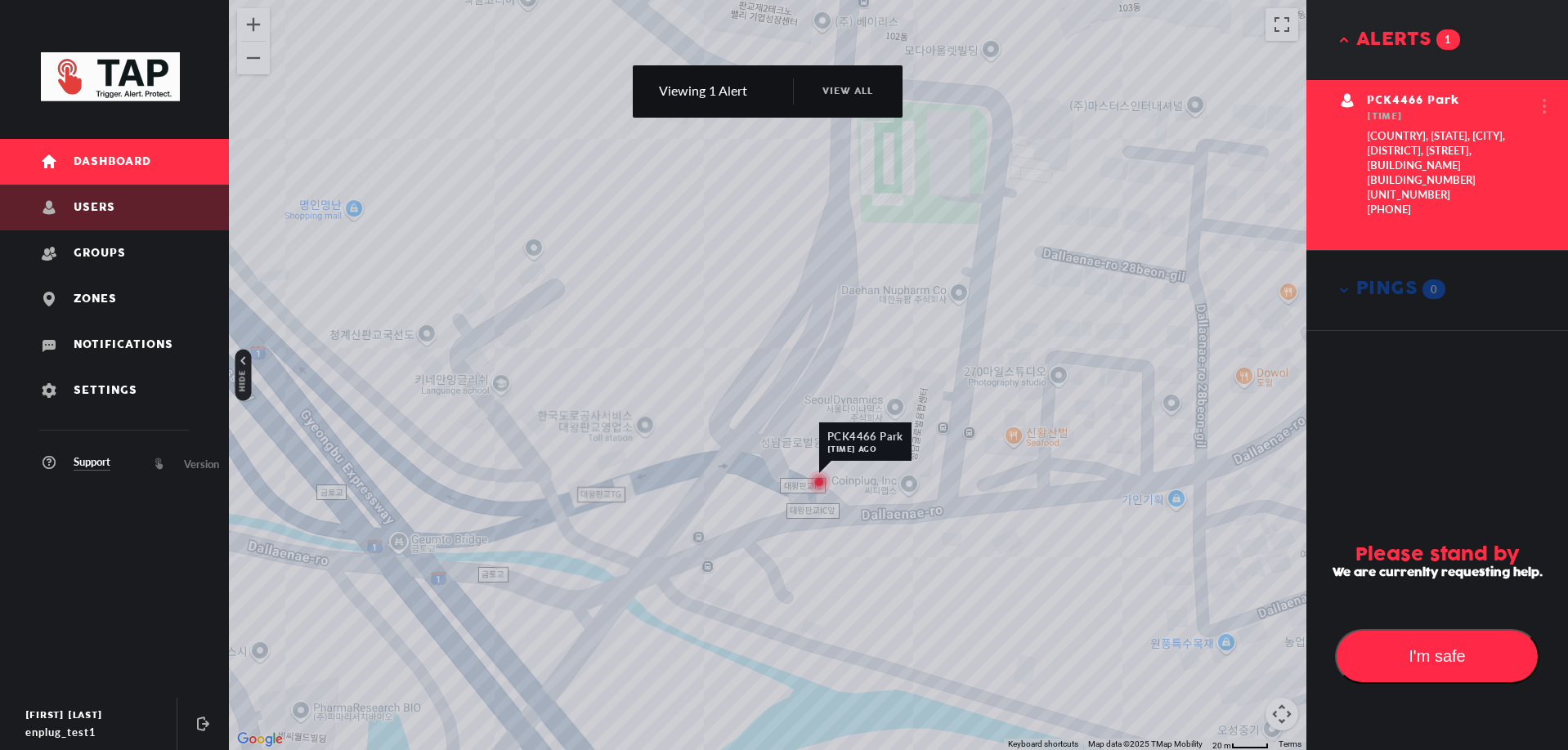 click on "Users" at bounding box center (114, 208) 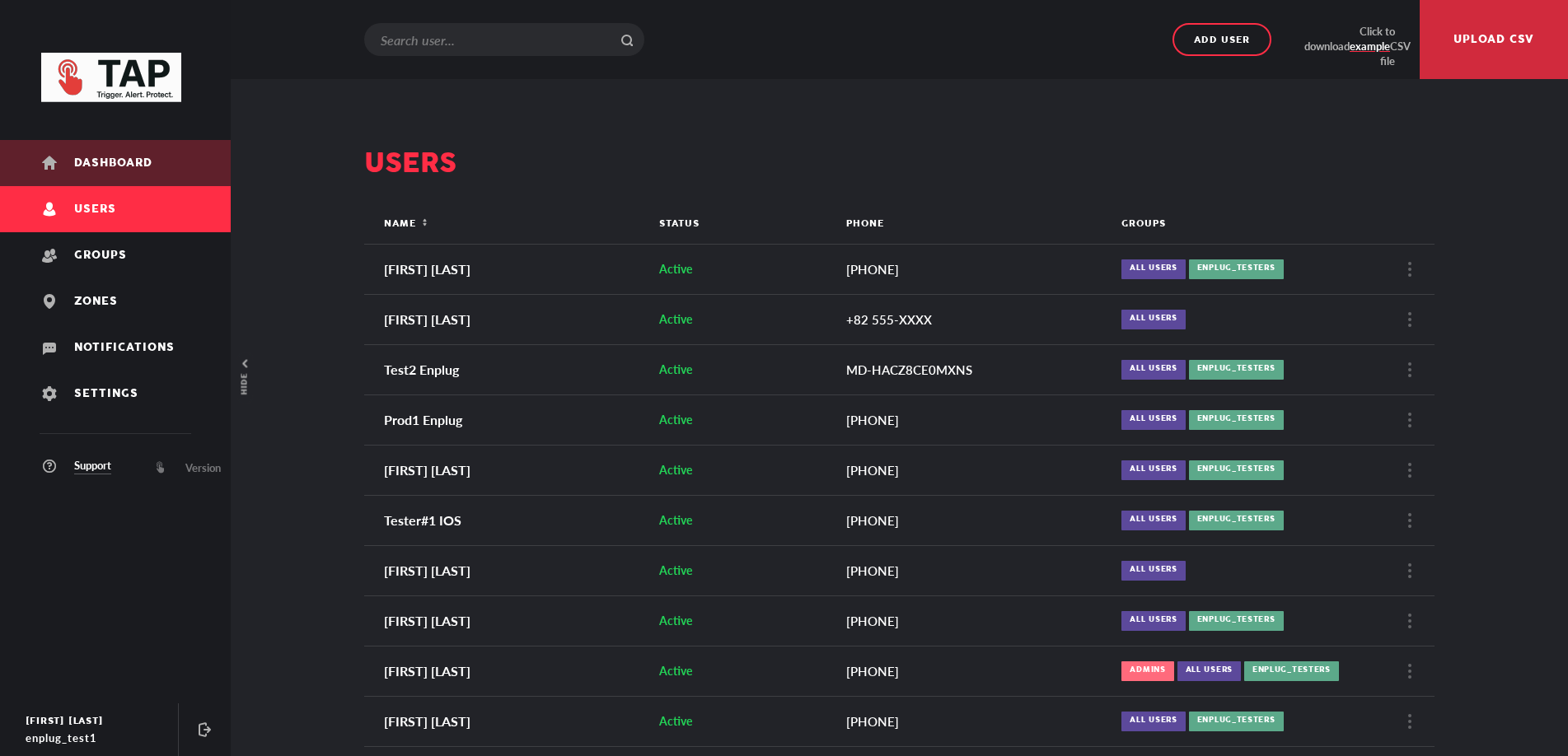 click on "Dashboard" at bounding box center (113, 163) 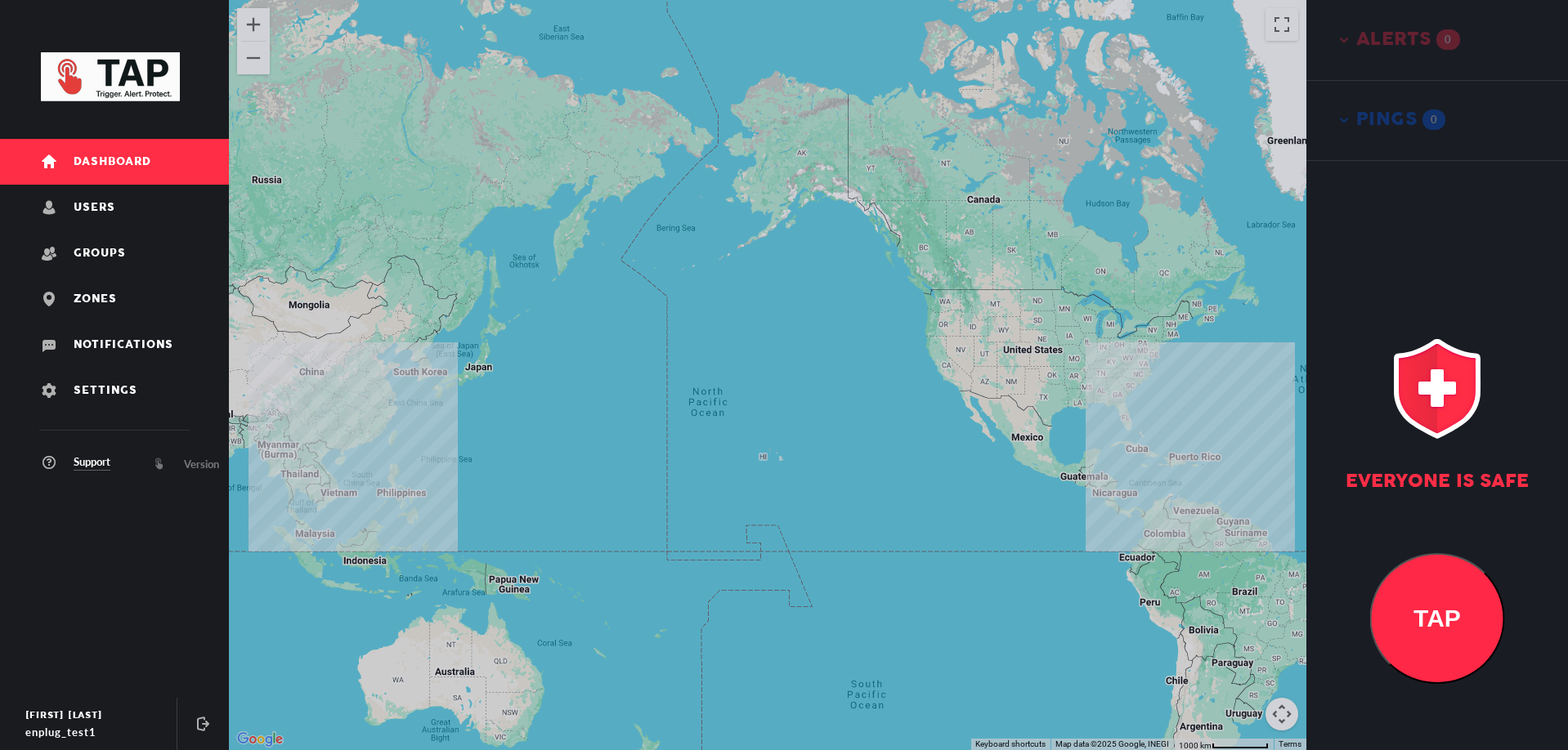 click on "To navigate, press the arrow keys." at bounding box center [768, 375] 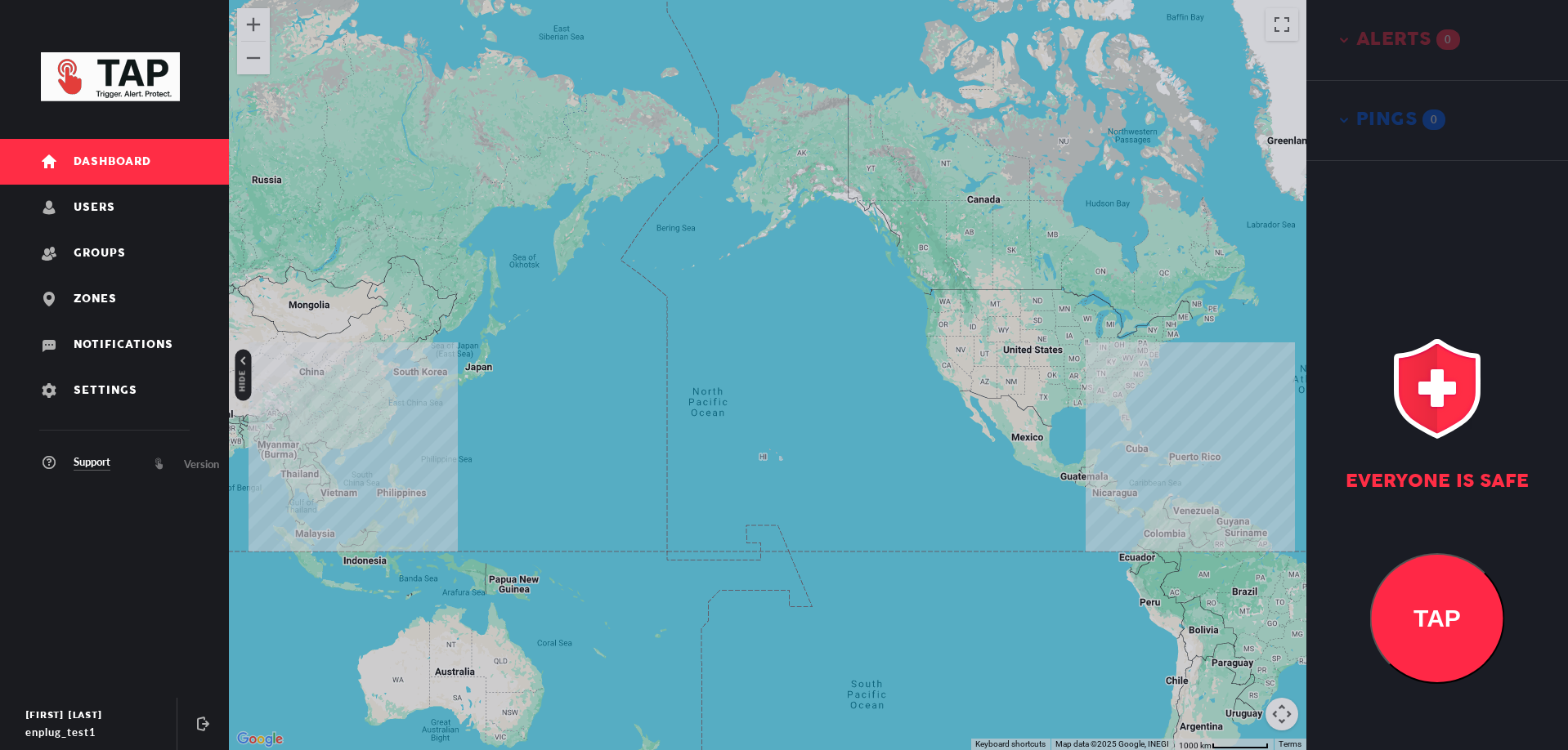 click on "To navigate, press the arrow keys." at bounding box center [768, 375] 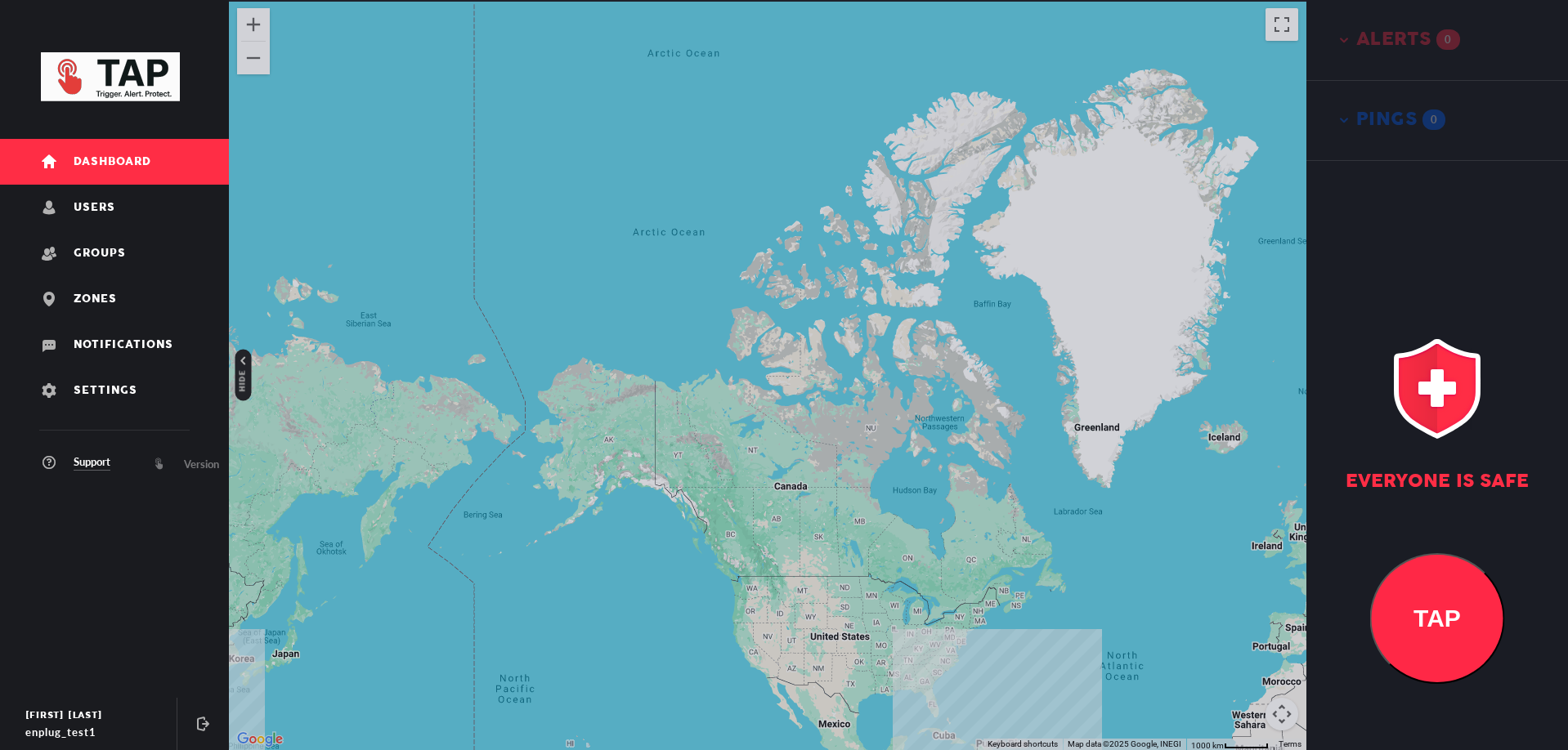 drag, startPoint x: 665, startPoint y: 511, endPoint x: 635, endPoint y: 547, distance: 46.861498 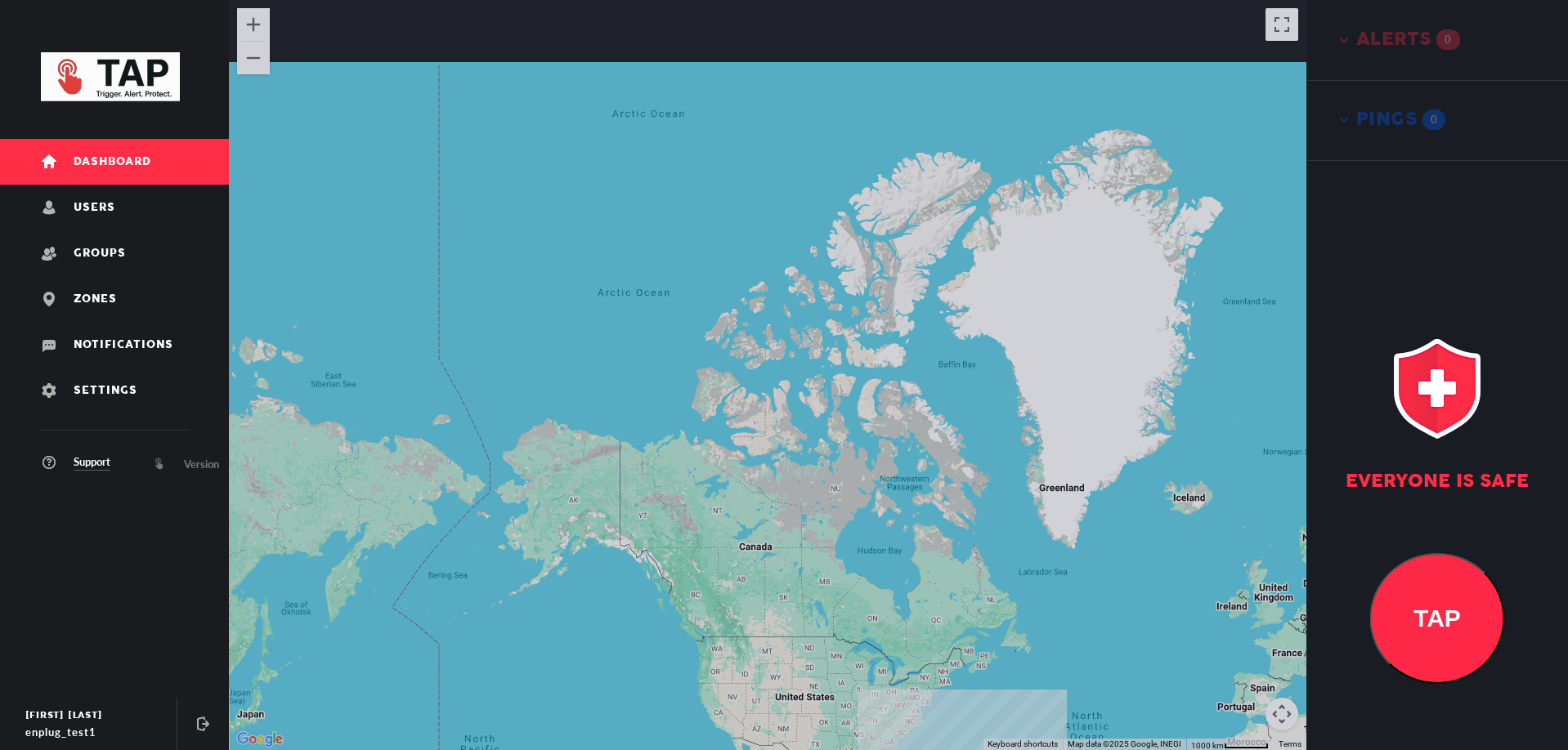 drag, startPoint x: 674, startPoint y: 509, endPoint x: 628, endPoint y: 333, distance: 181.9121 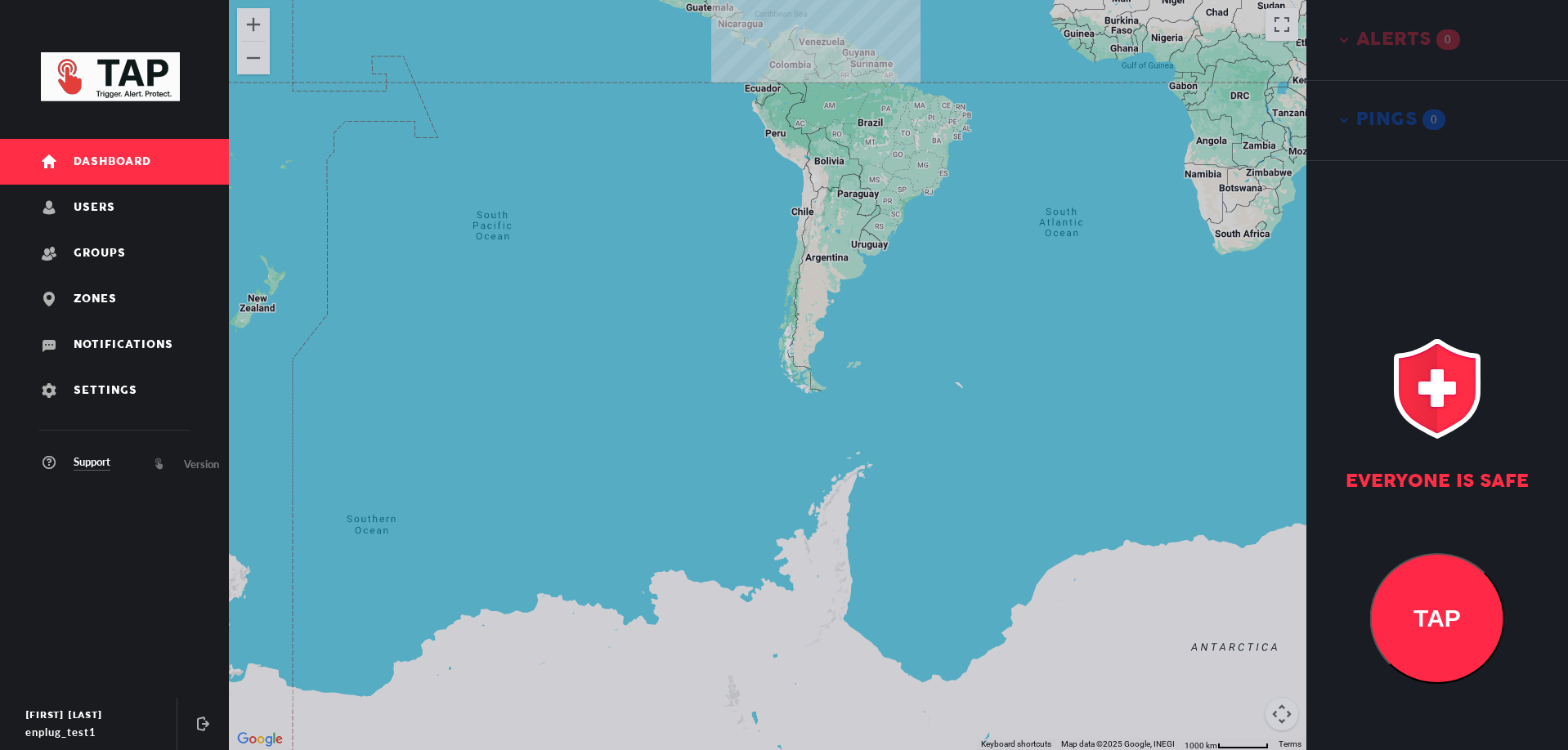 click on "To navigate, press the arrow keys." at bounding box center [768, 375] 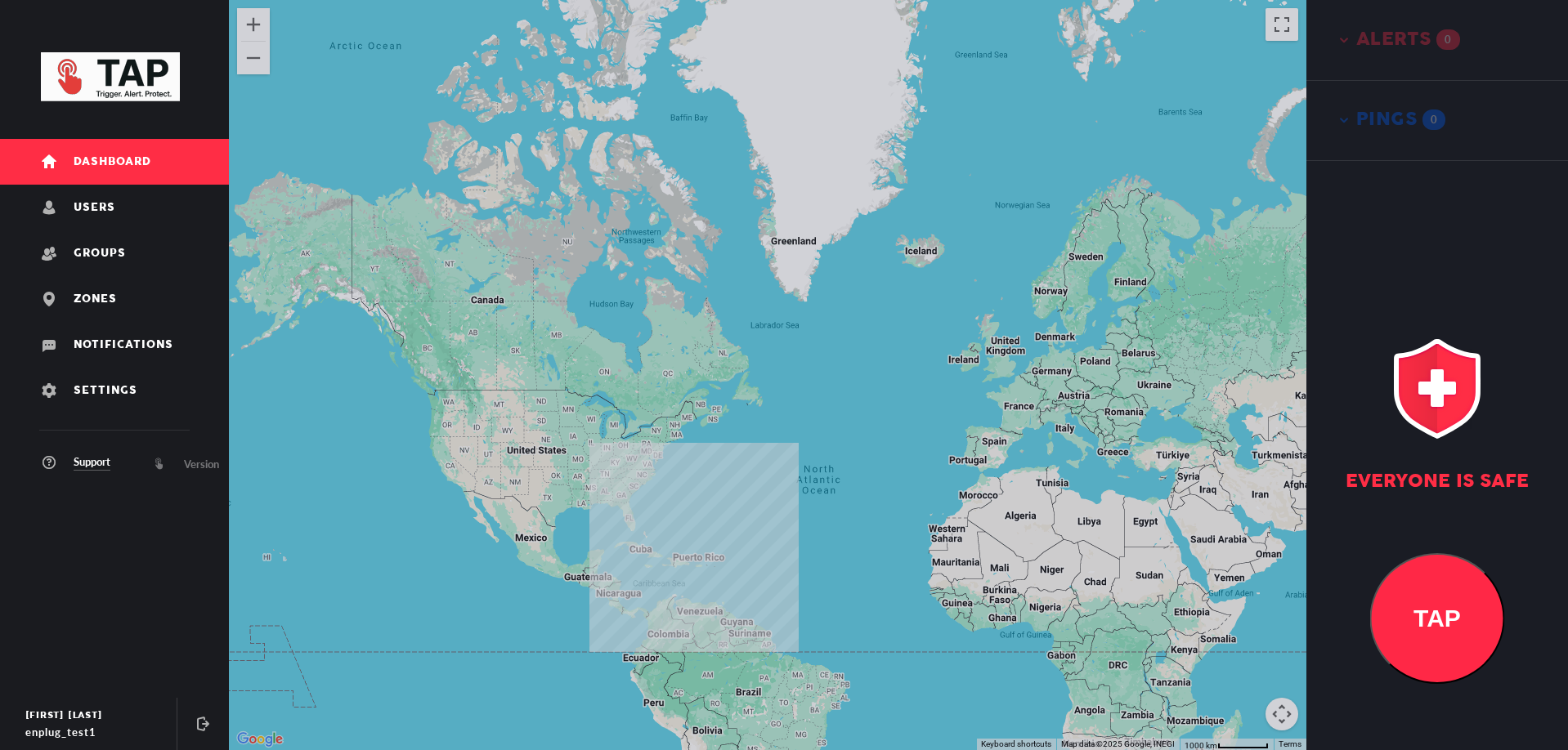 drag, startPoint x: 649, startPoint y: 345, endPoint x: 649, endPoint y: 360, distance: 15 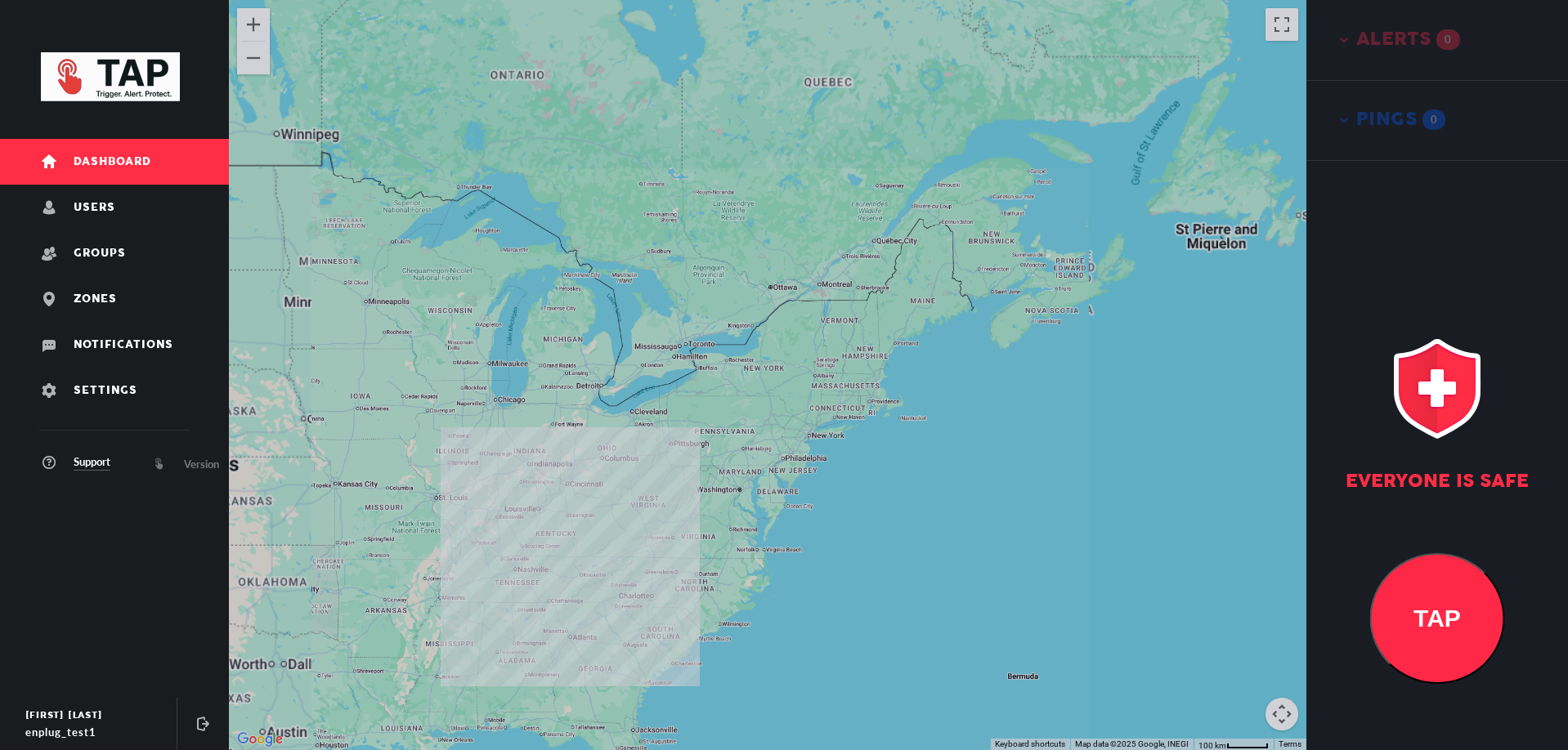 drag, startPoint x: 638, startPoint y: 505, endPoint x: 639, endPoint y: 478, distance: 27.01851 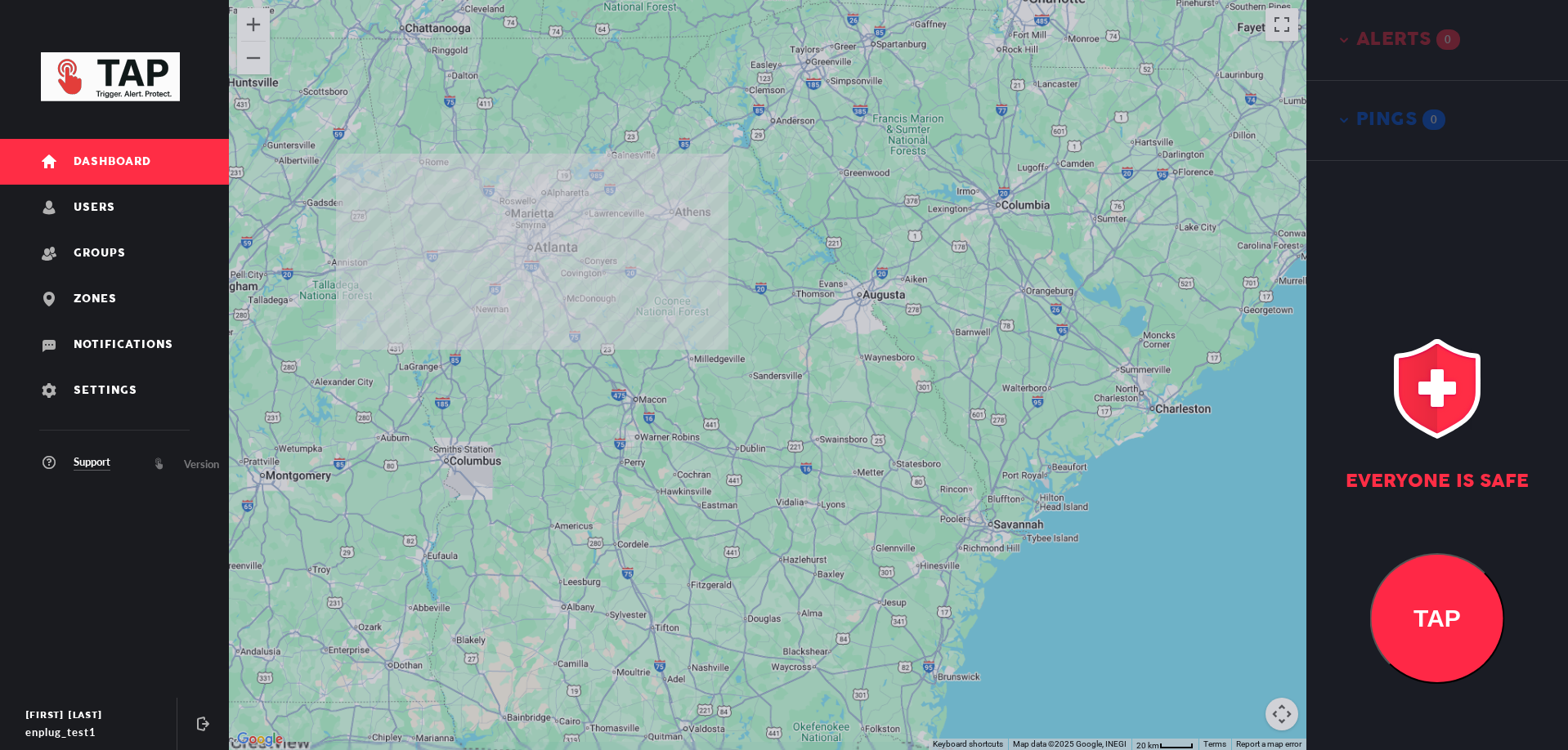 drag, startPoint x: 587, startPoint y: 328, endPoint x: 614, endPoint y: 444, distance: 119.1008 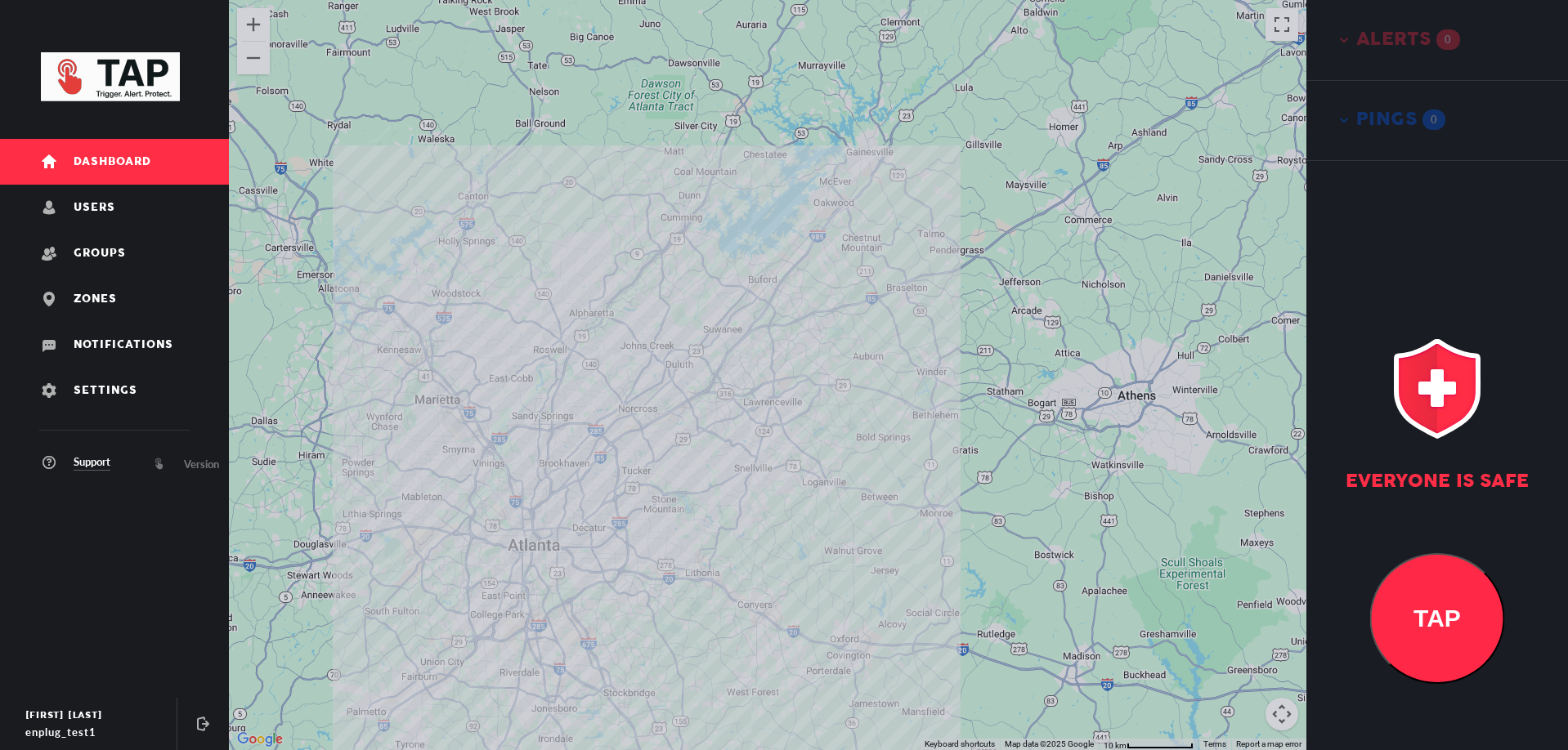 drag, startPoint x: 625, startPoint y: 525, endPoint x: 660, endPoint y: 492, distance: 48 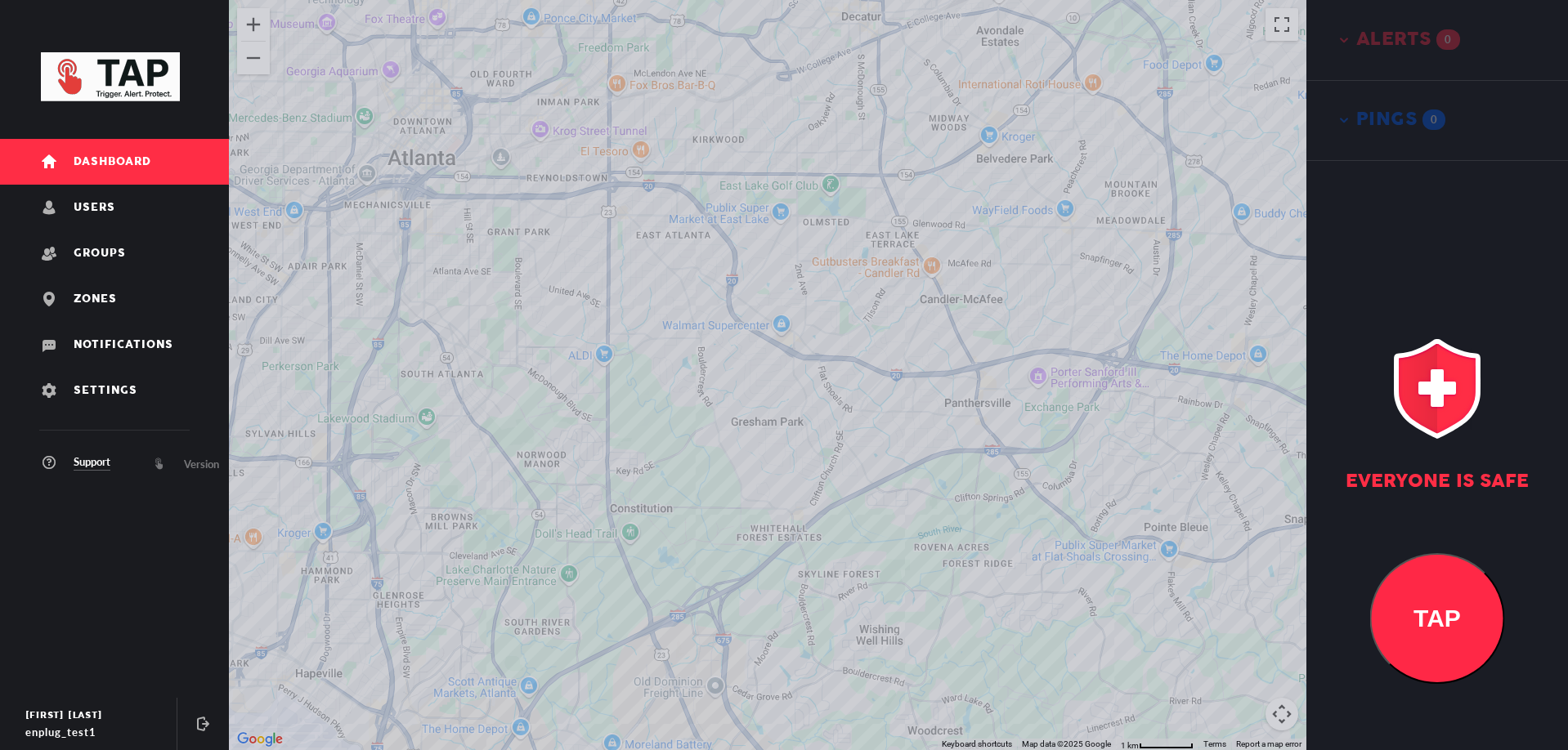 click on "To navigate, press the arrow keys." at bounding box center (768, 375) 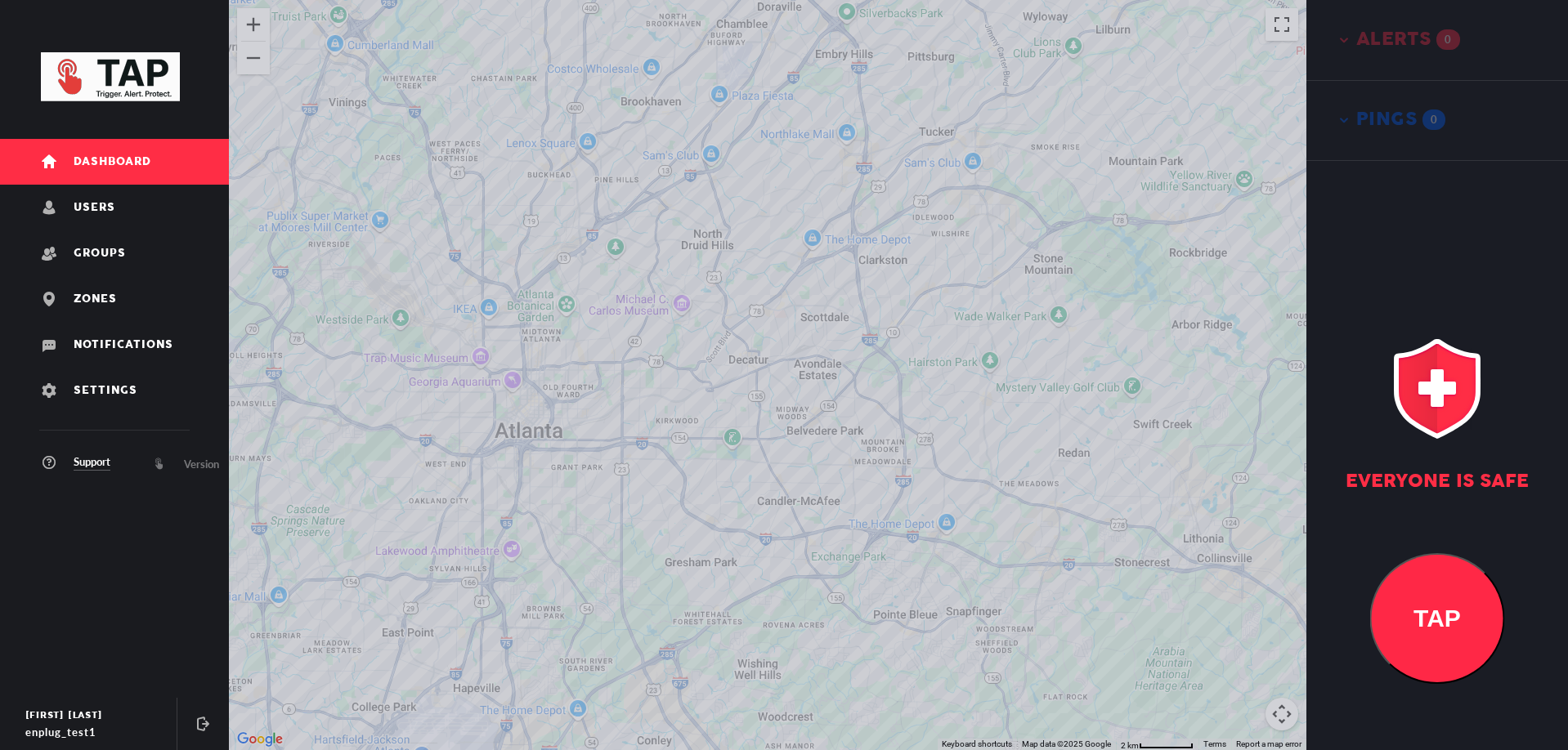drag, startPoint x: 565, startPoint y: 392, endPoint x: 565, endPoint y: 435, distance: 43 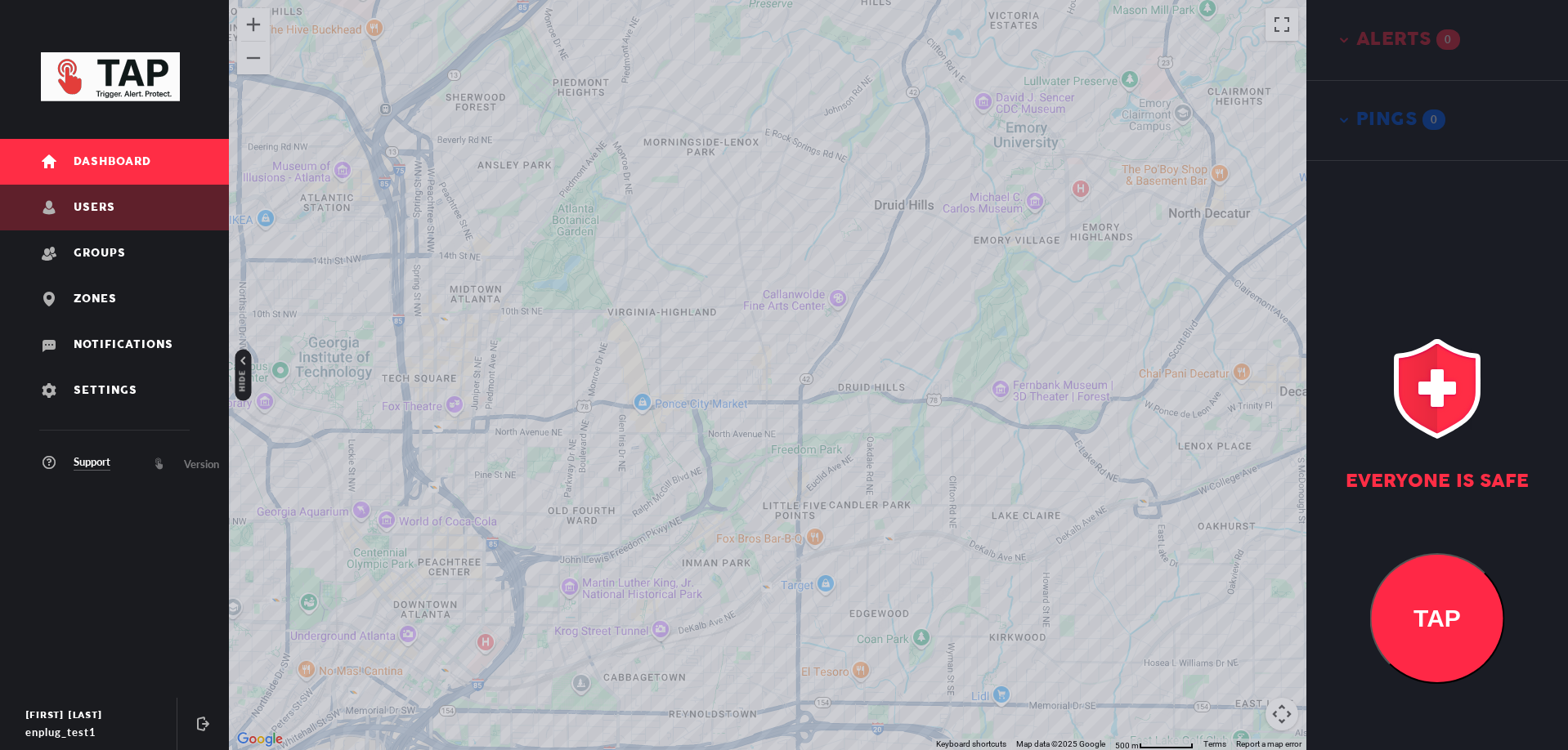 click on "Users" at bounding box center (114, 208) 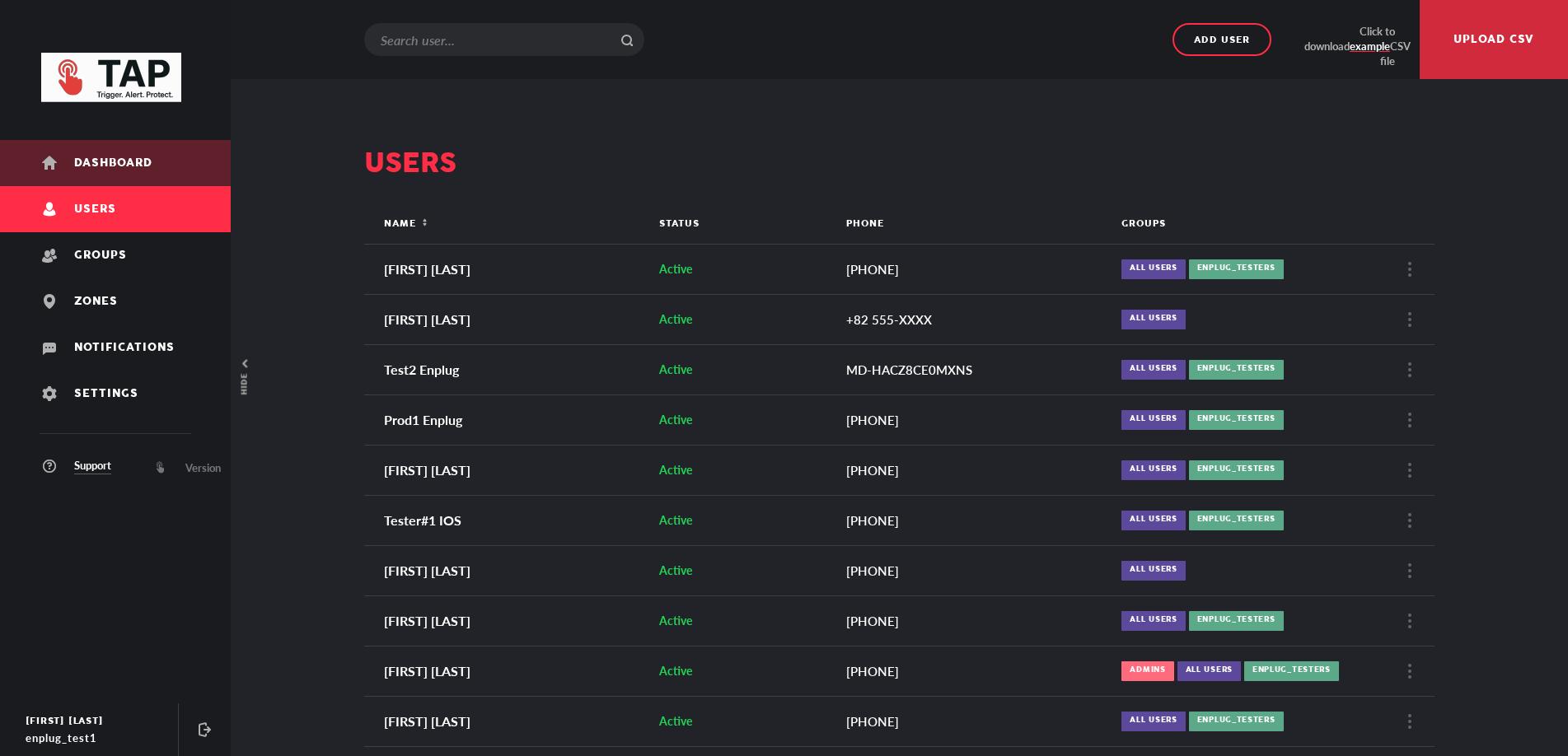 click on "Dashboard" at bounding box center [113, 163] 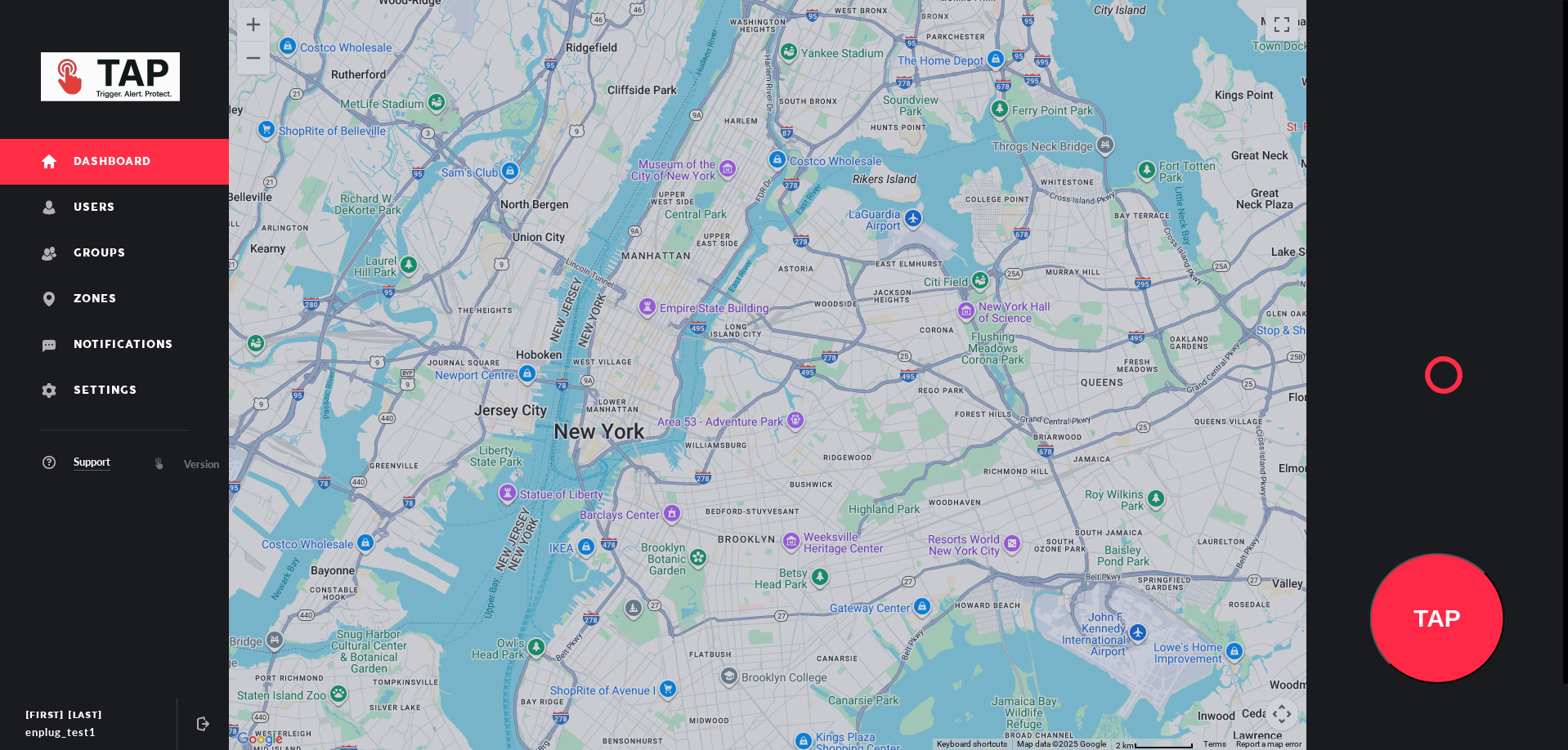 drag, startPoint x: 787, startPoint y: 447, endPoint x: 697, endPoint y: 476, distance: 94.55686 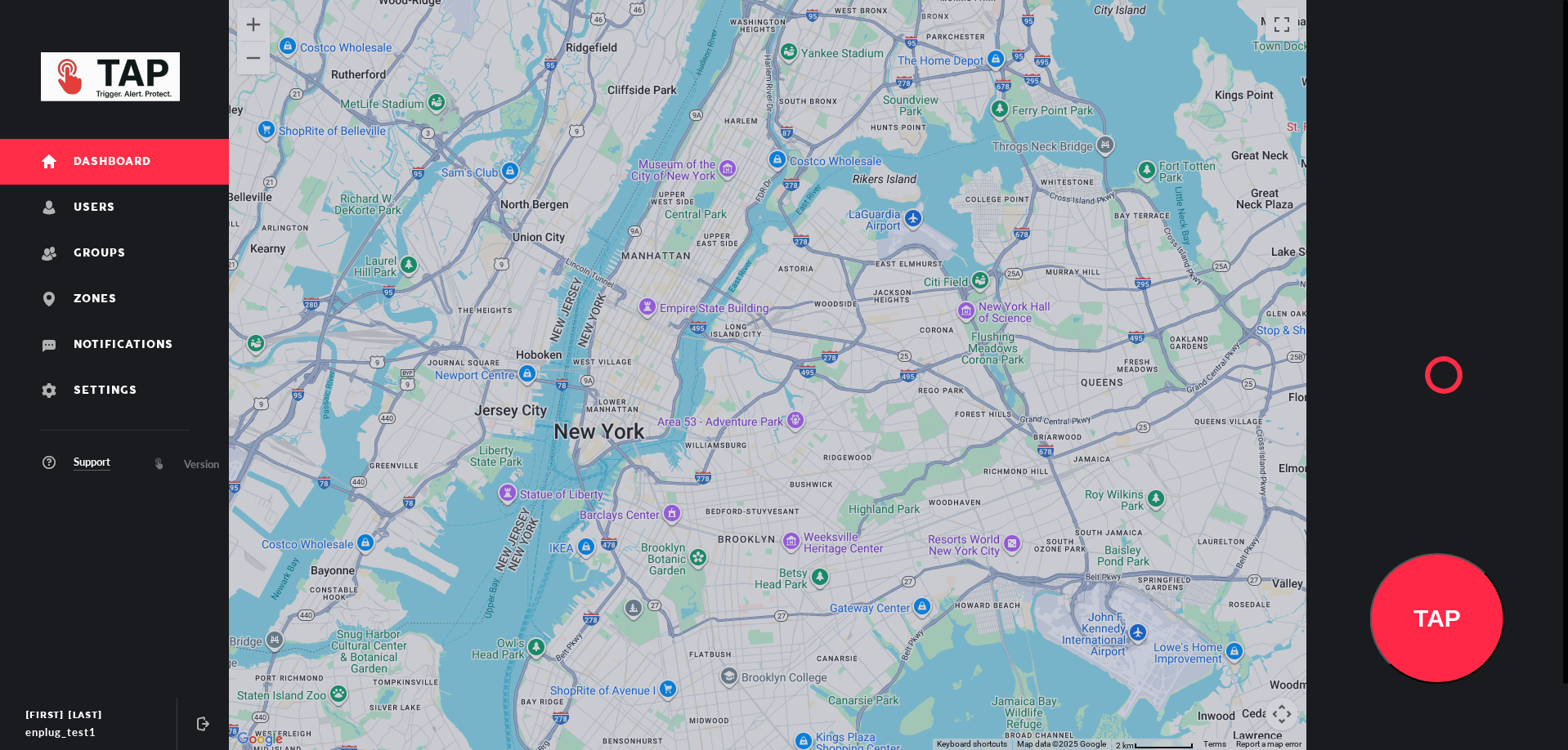 click on "To navigate, press the arrow keys." at bounding box center [768, 375] 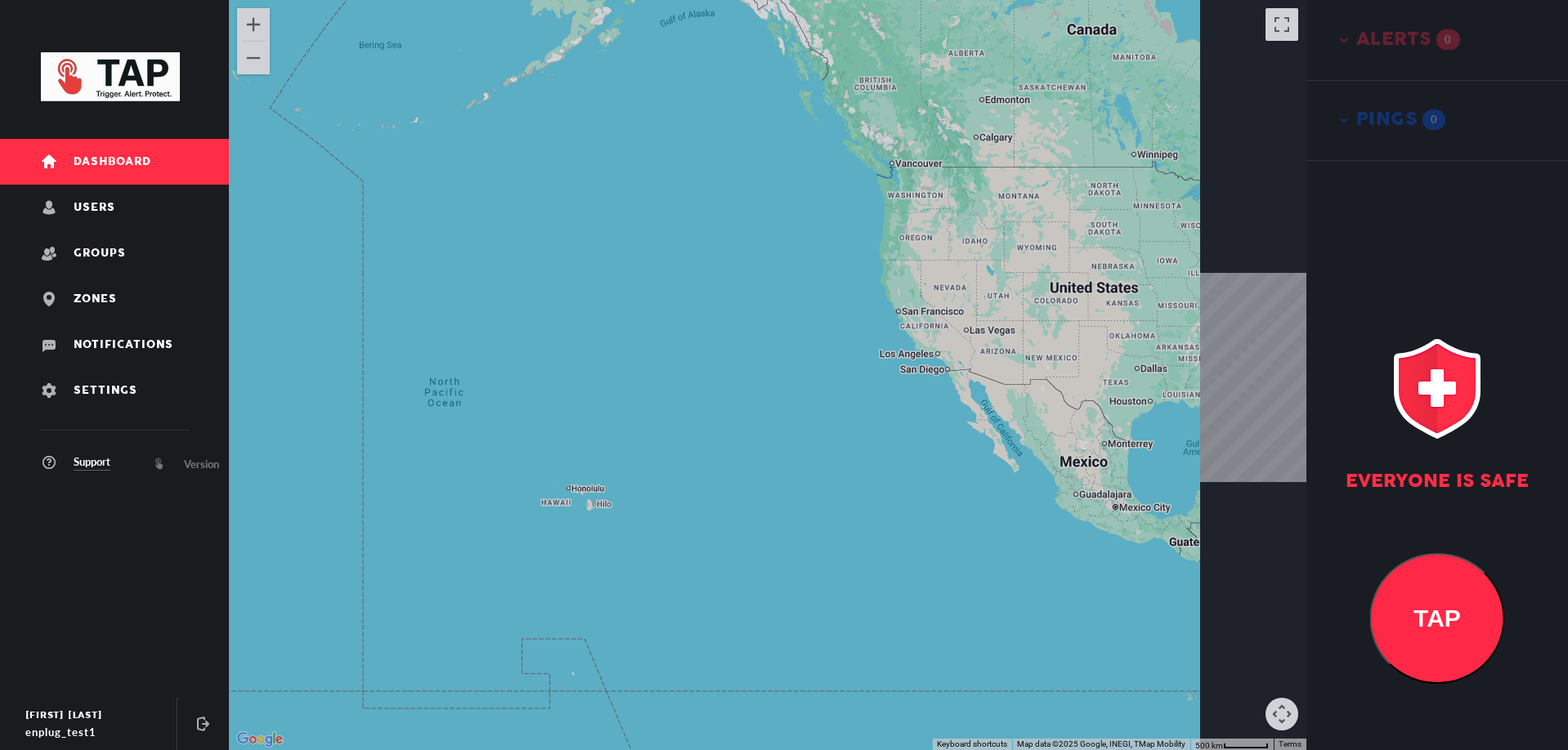 drag, startPoint x: 944, startPoint y: 378, endPoint x: 616, endPoint y: 440, distance: 333.80833 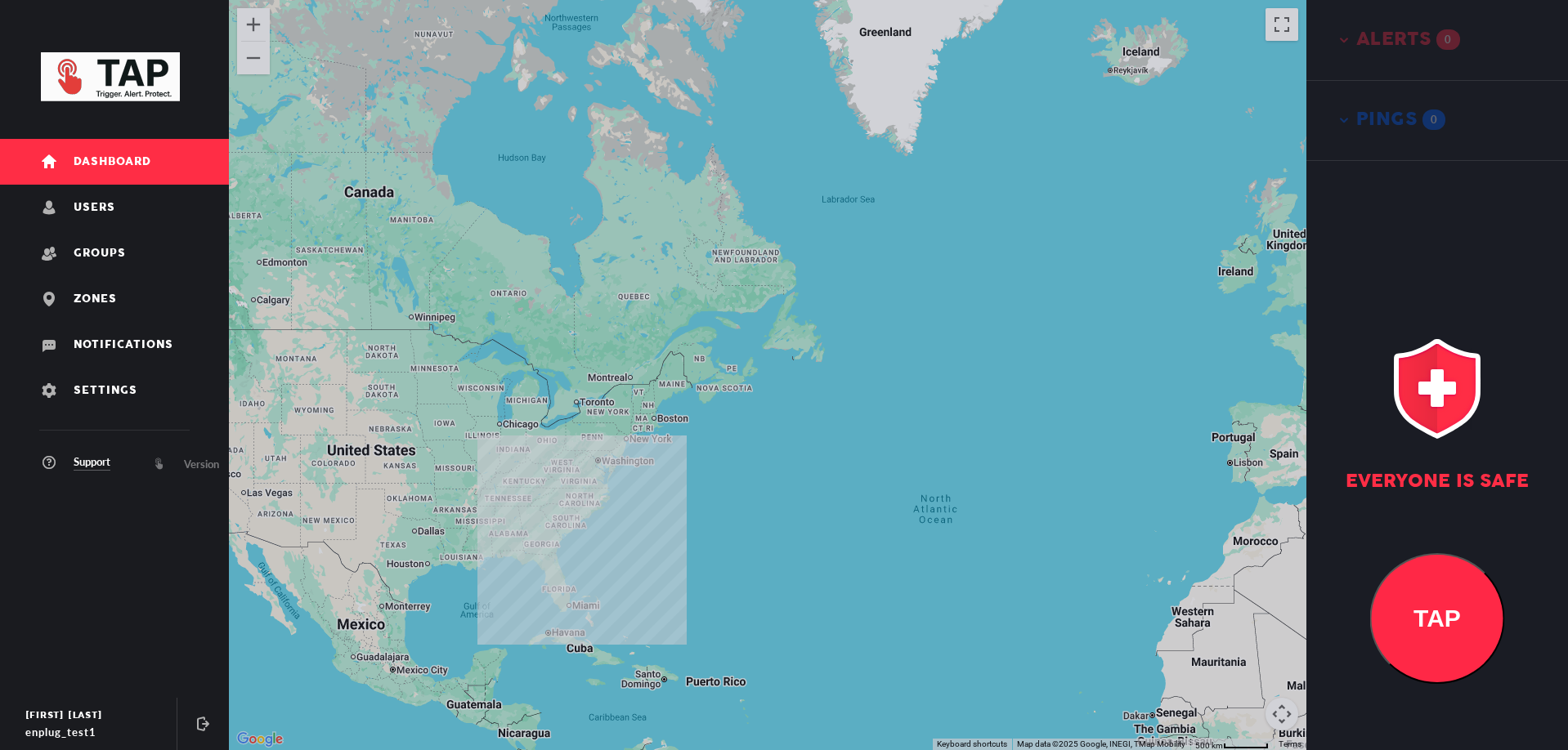 click on "To navigate, press the arrow keys." at bounding box center (768, 375) 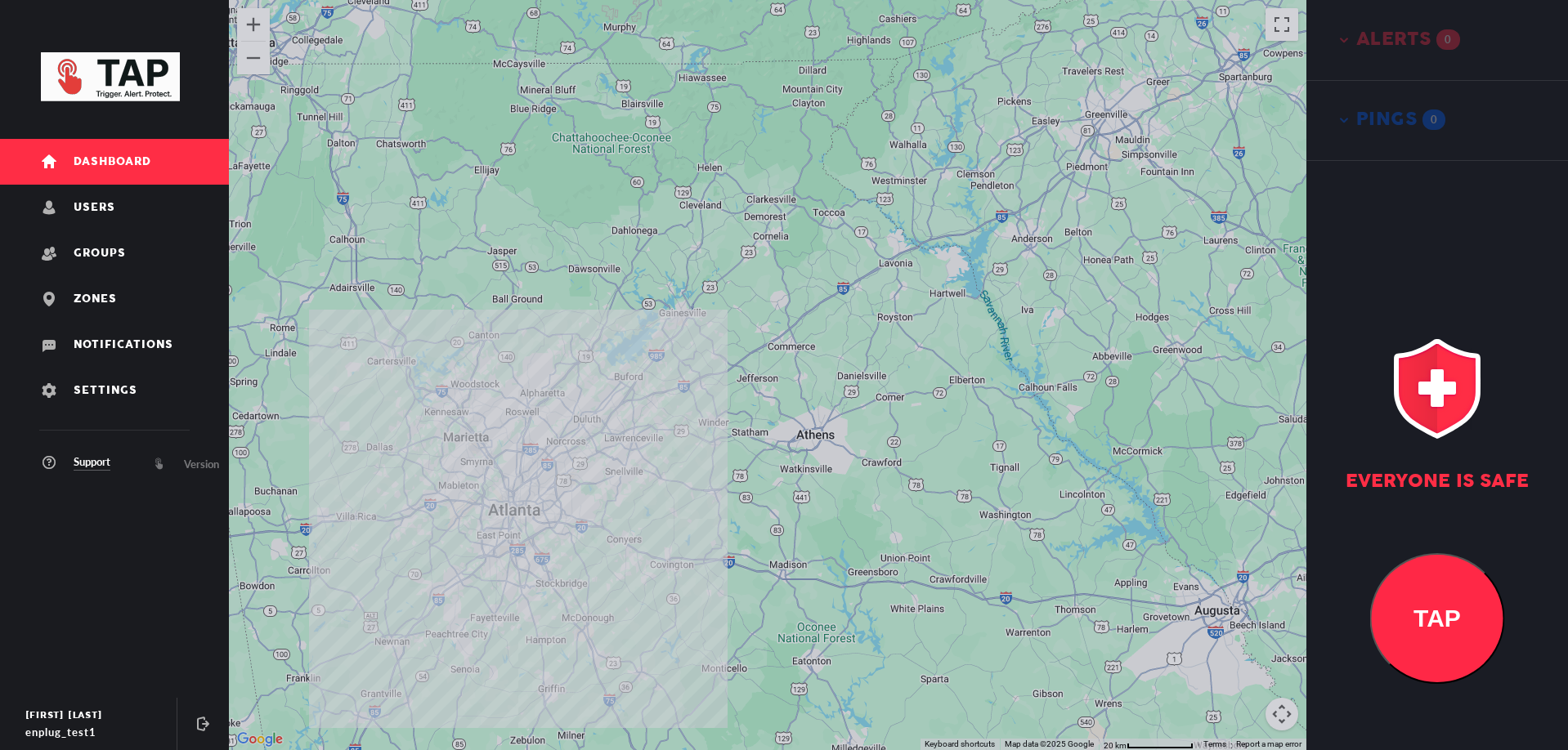 click on "To navigate, press the arrow keys." at bounding box center (768, 375) 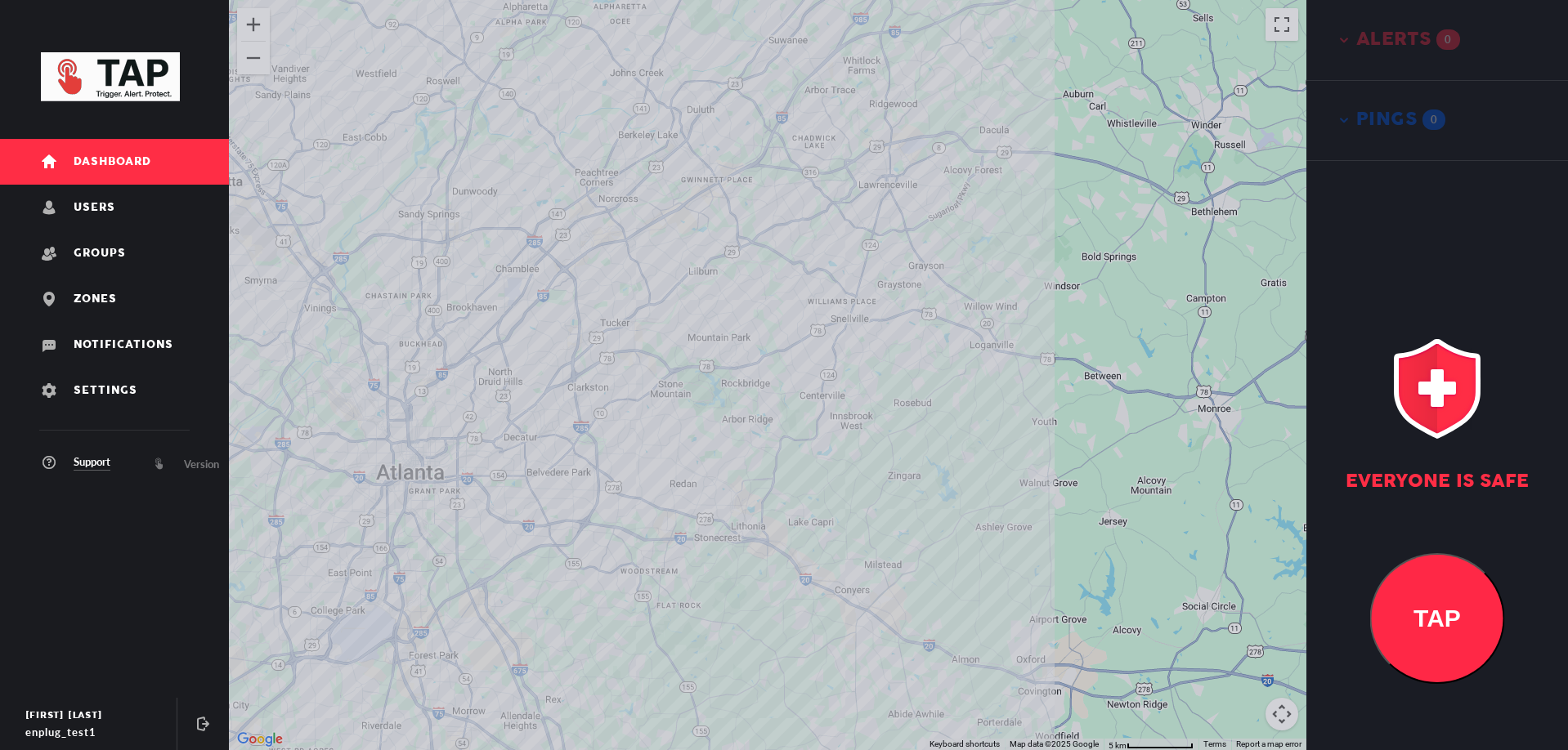 drag, startPoint x: 629, startPoint y: 502, endPoint x: 720, endPoint y: 469, distance: 96.79876 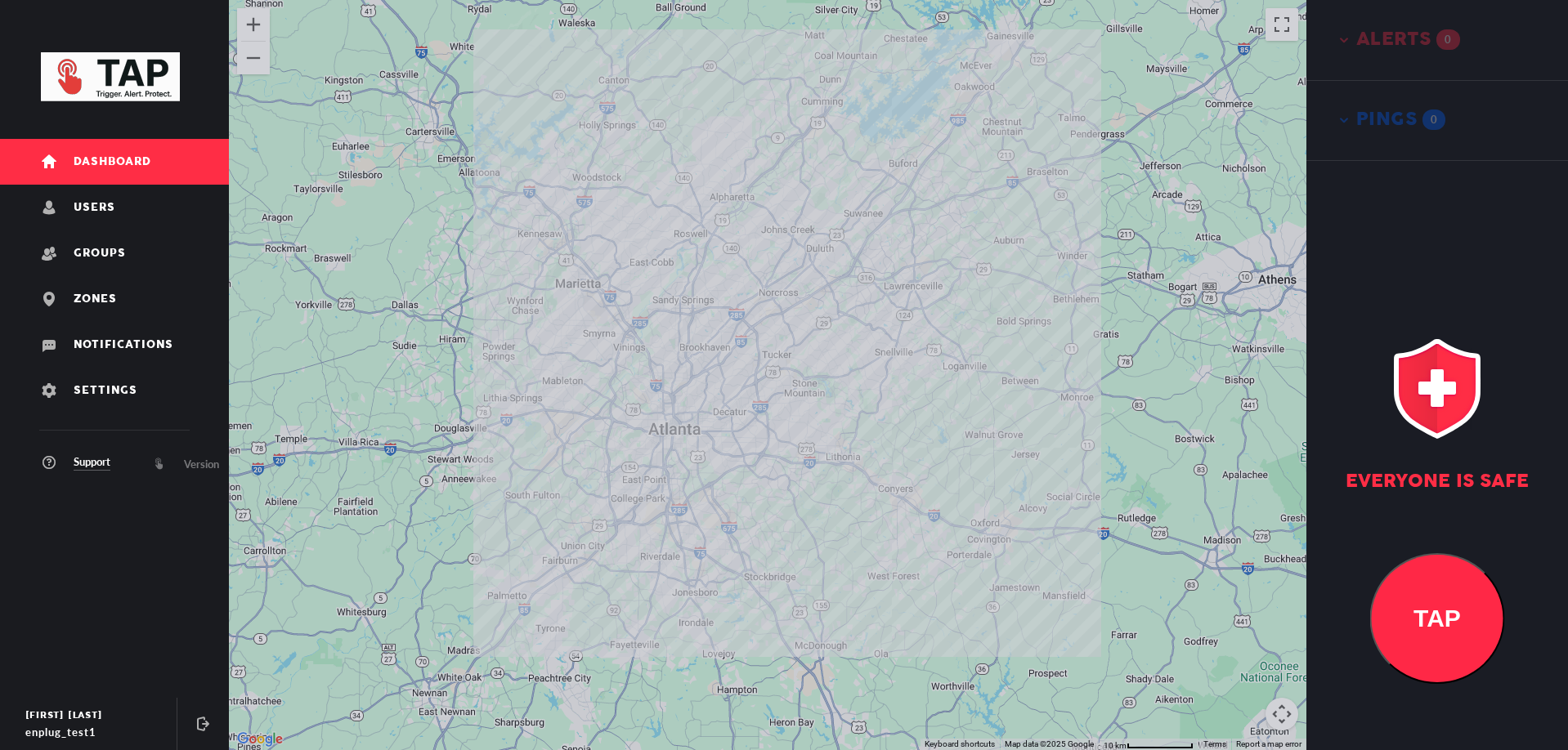 click on "To navigate, press the arrow keys." at bounding box center [768, 375] 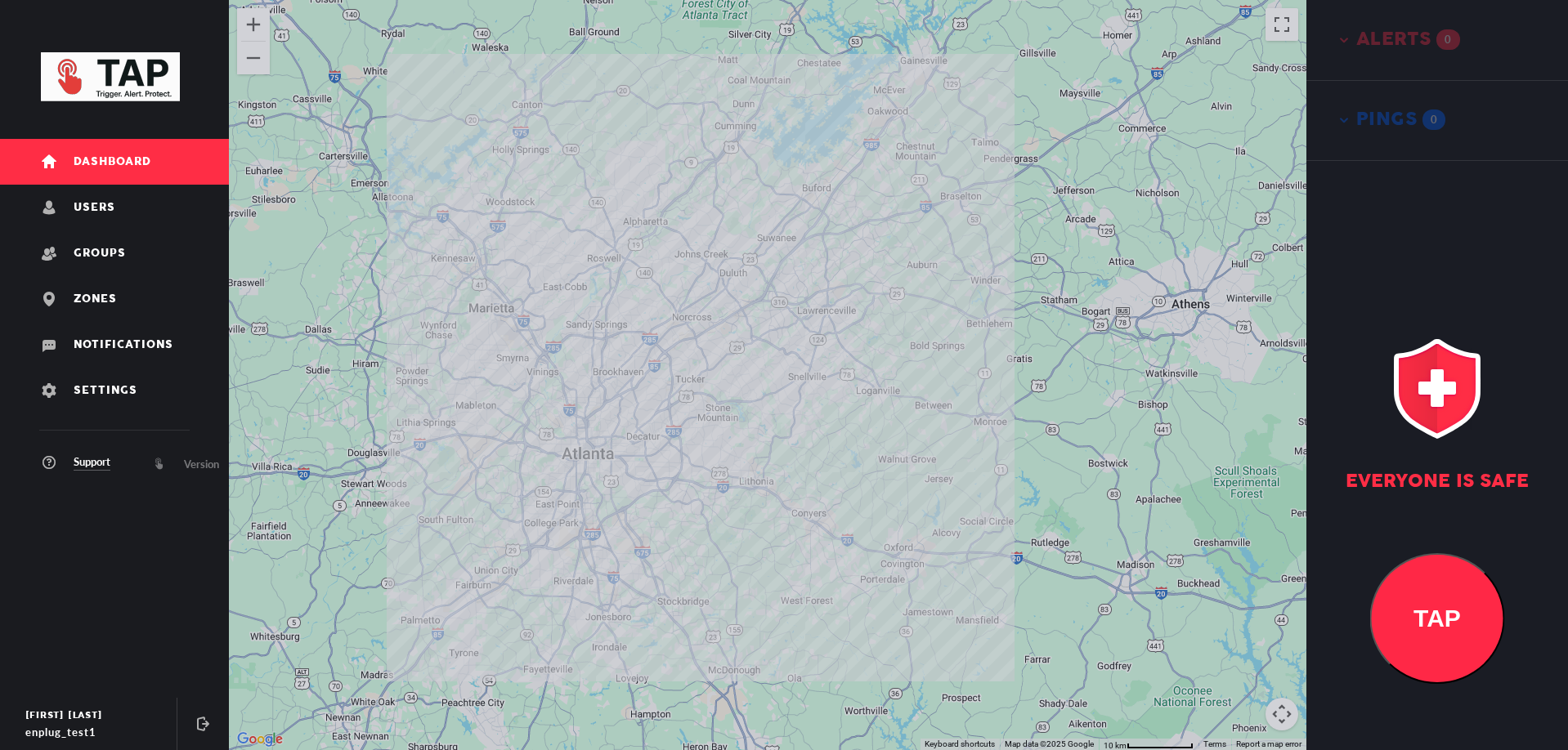 drag, startPoint x: 526, startPoint y: 445, endPoint x: 481, endPoint y: 457, distance: 46.57252 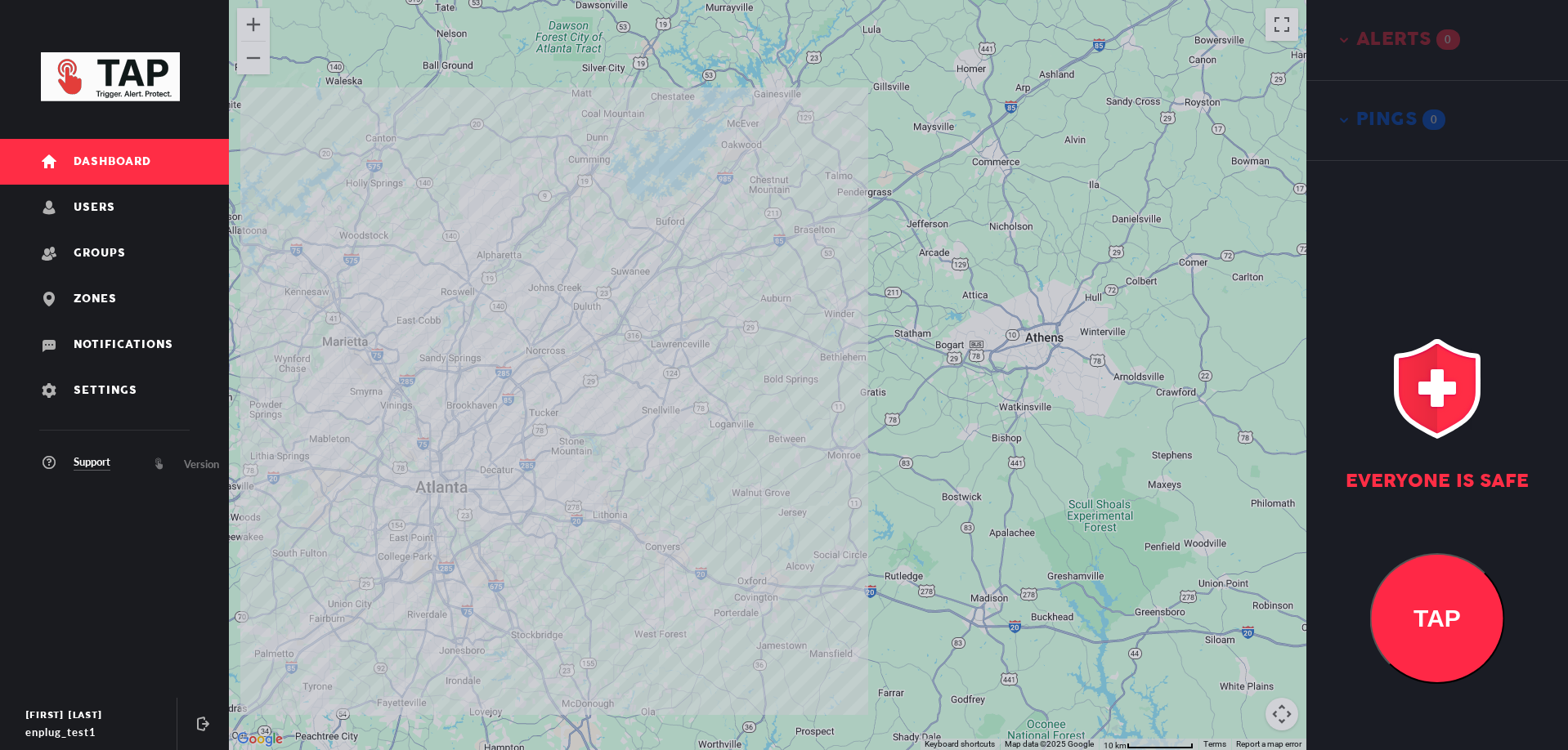 click on "To navigate, press the arrow keys." at bounding box center (768, 375) 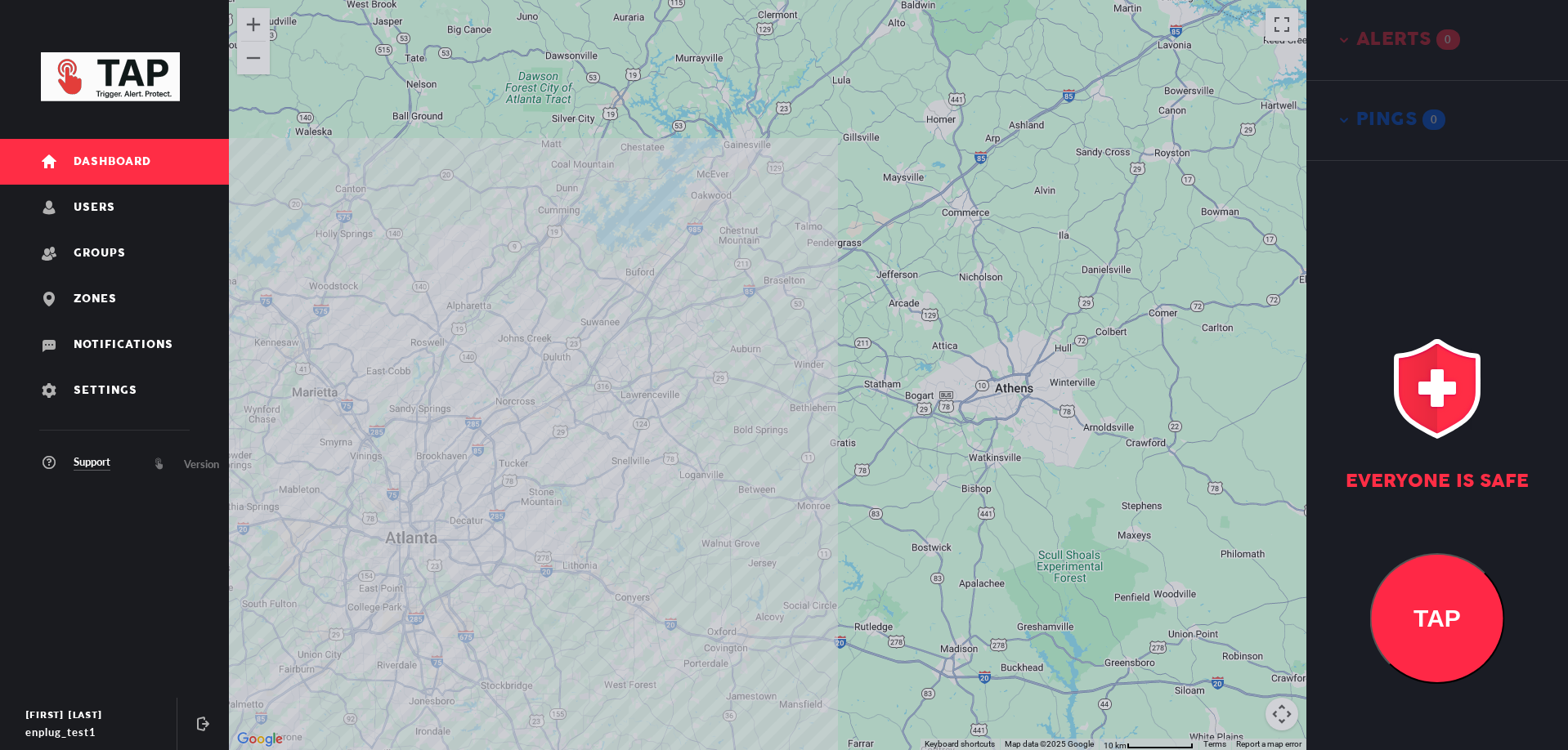drag, startPoint x: 621, startPoint y: 468, endPoint x: 680, endPoint y: 524, distance: 81.34494 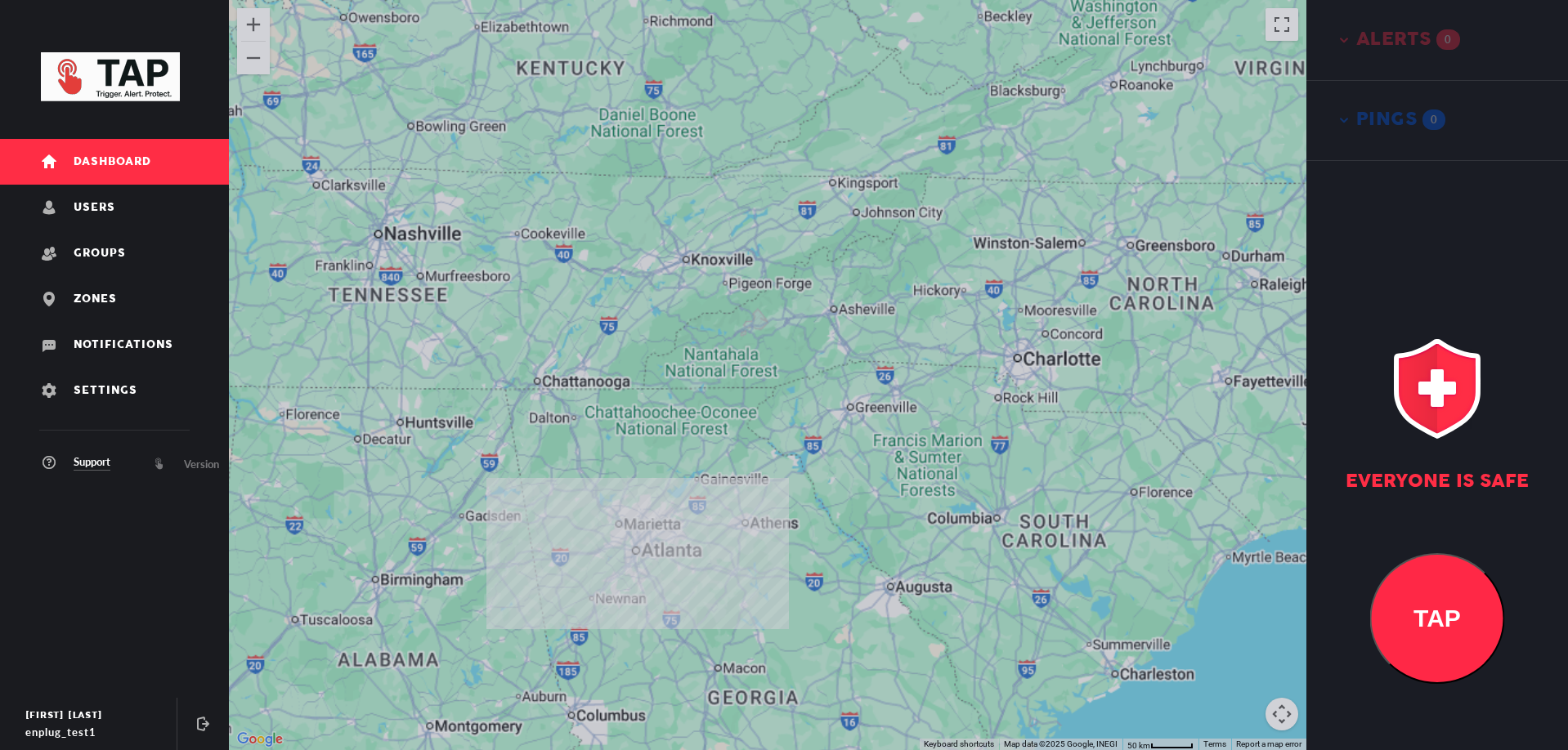 drag, startPoint x: 713, startPoint y: 489, endPoint x: 719, endPoint y: 480, distance: 10.816654 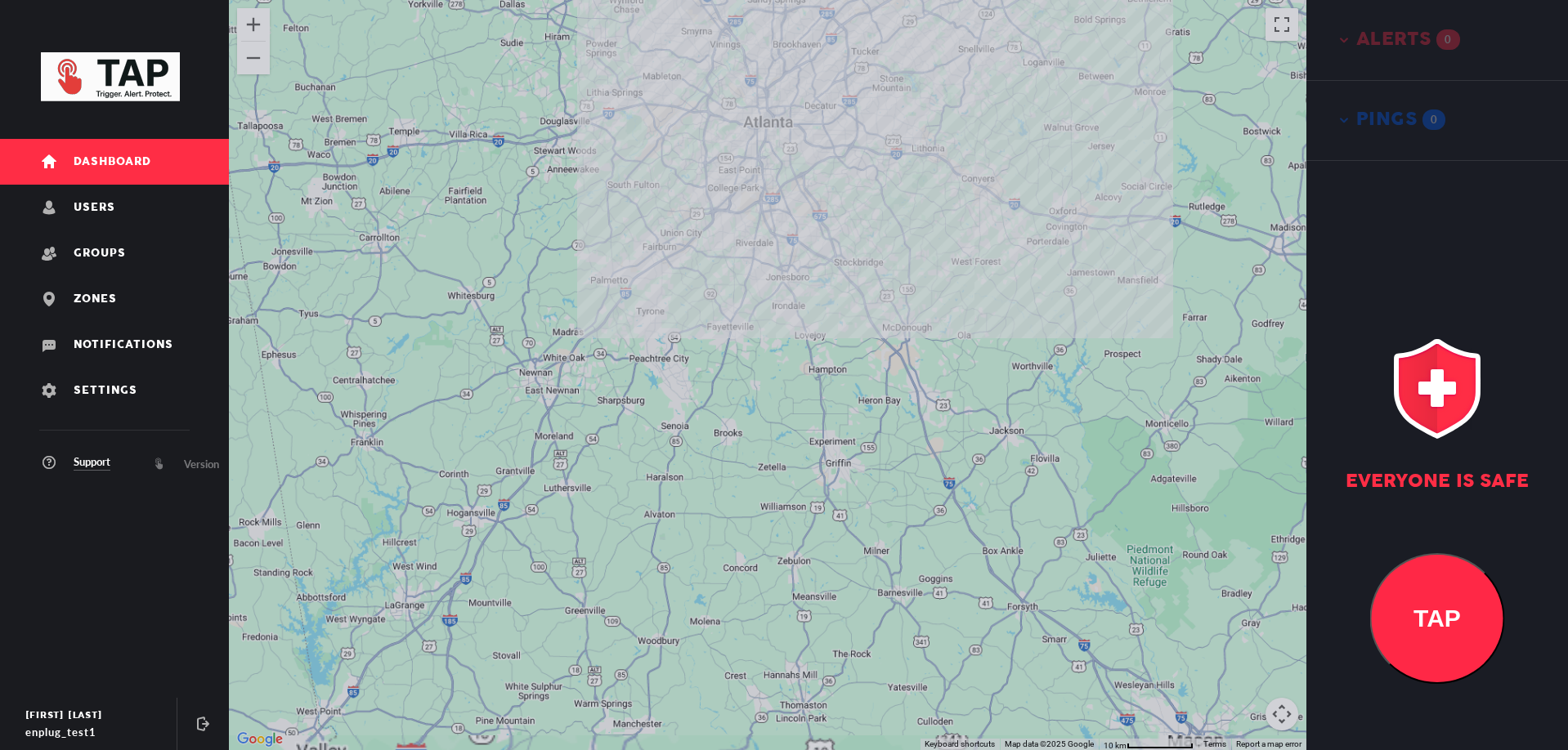 drag, startPoint x: 860, startPoint y: 429, endPoint x: 848, endPoint y: 503, distance: 74.96666 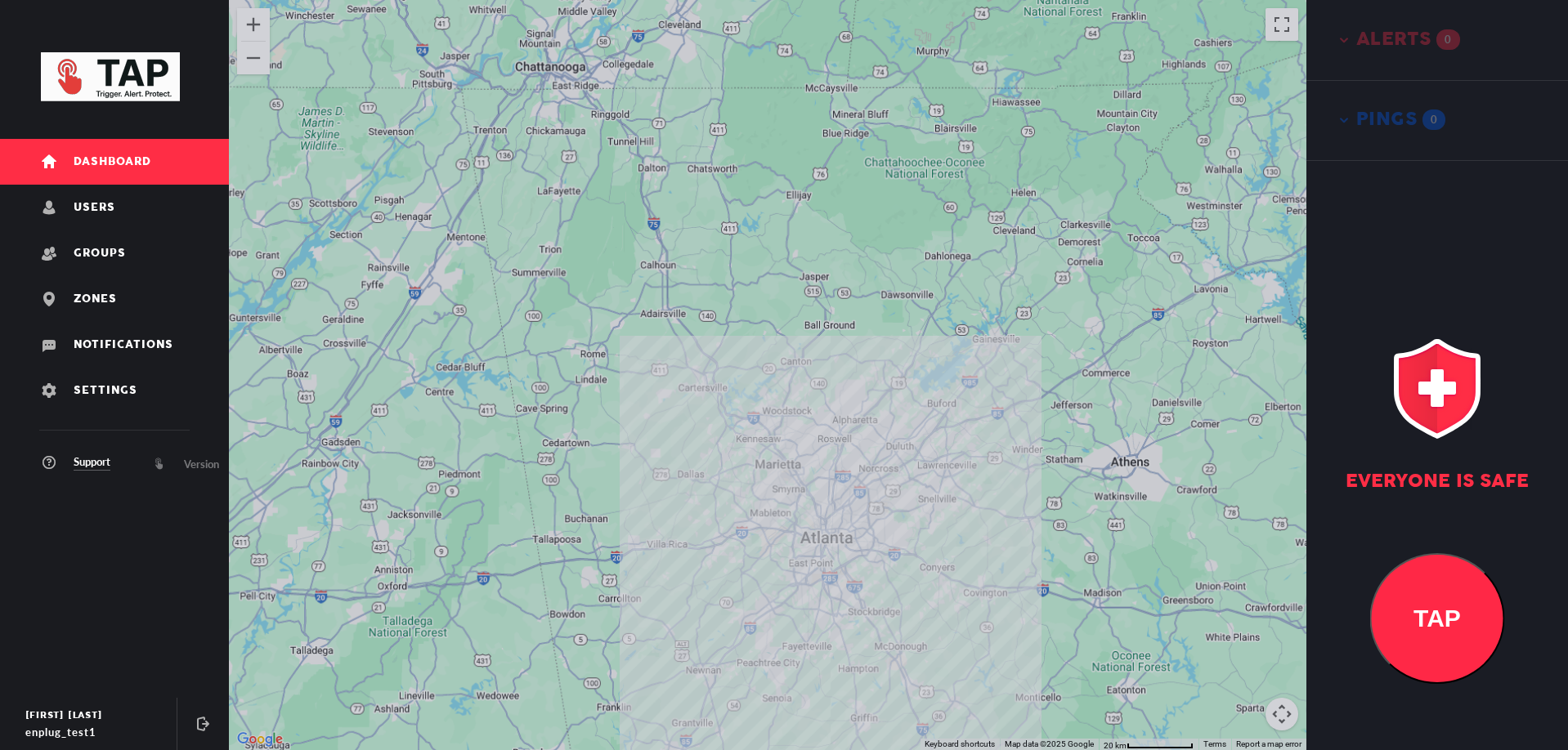 click on "To navigate, press the arrow keys." at bounding box center (768, 375) 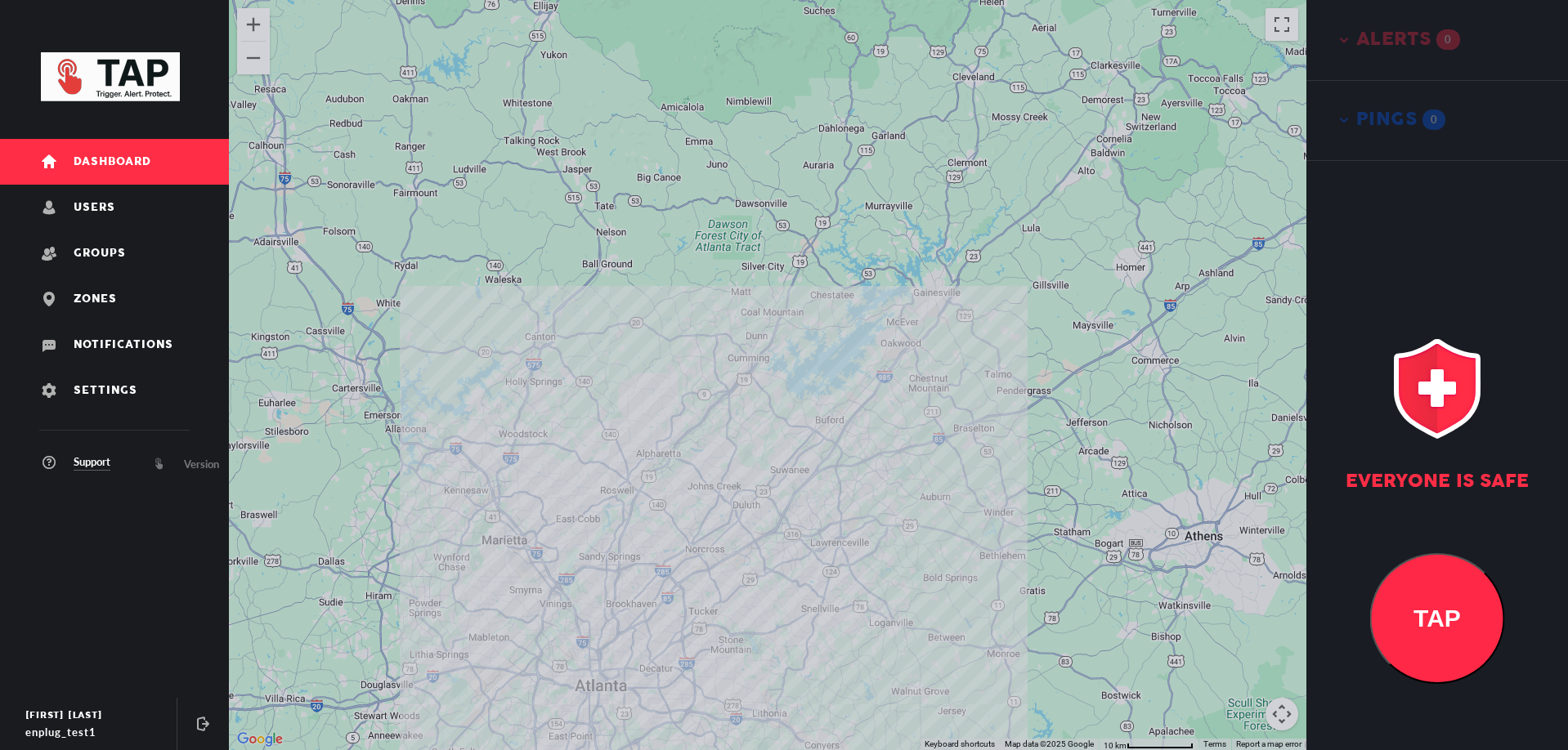 drag, startPoint x: 760, startPoint y: 505, endPoint x: 663, endPoint y: 568, distance: 115.6633 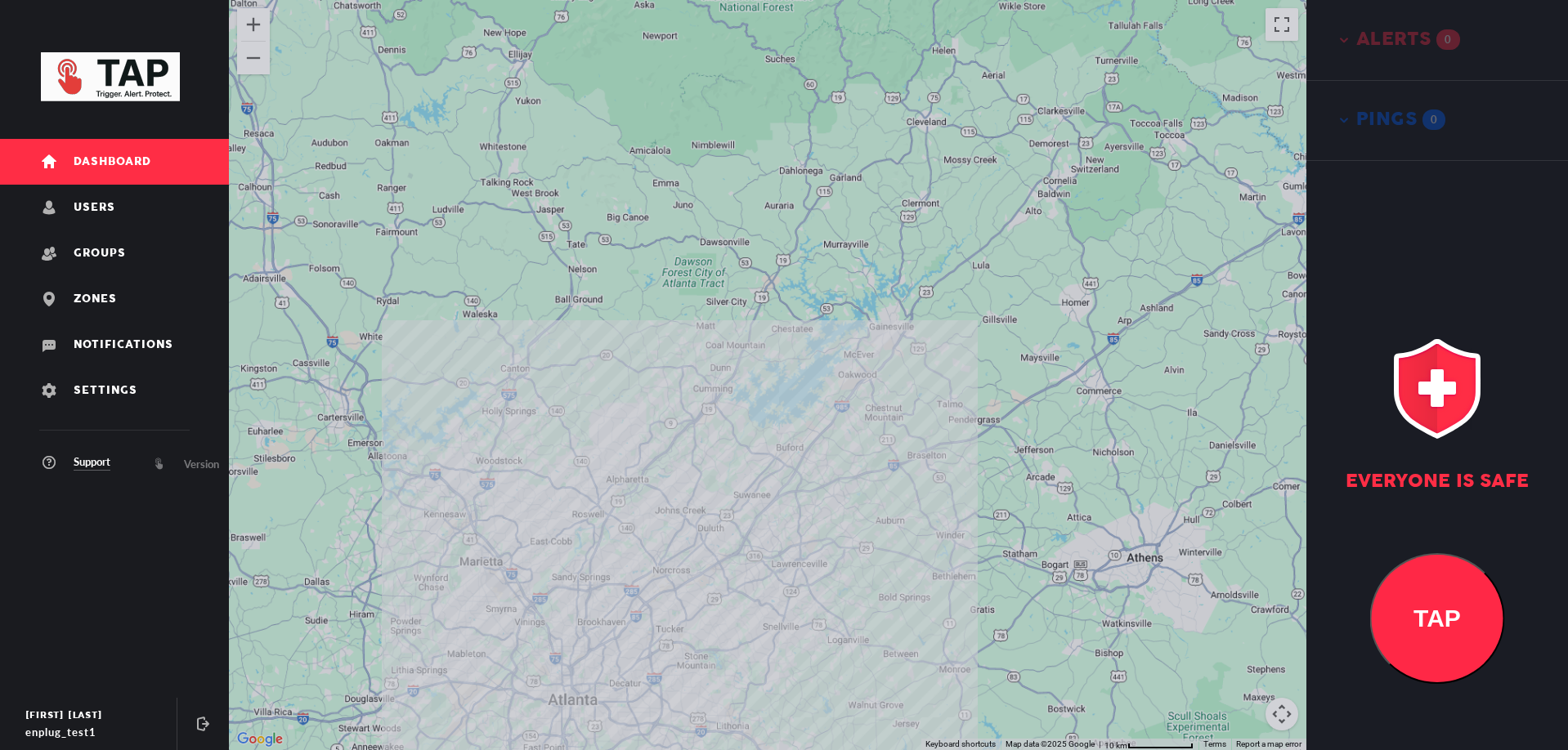 drag, startPoint x: 697, startPoint y: 614, endPoint x: 723, endPoint y: 536, distance: 82.2192 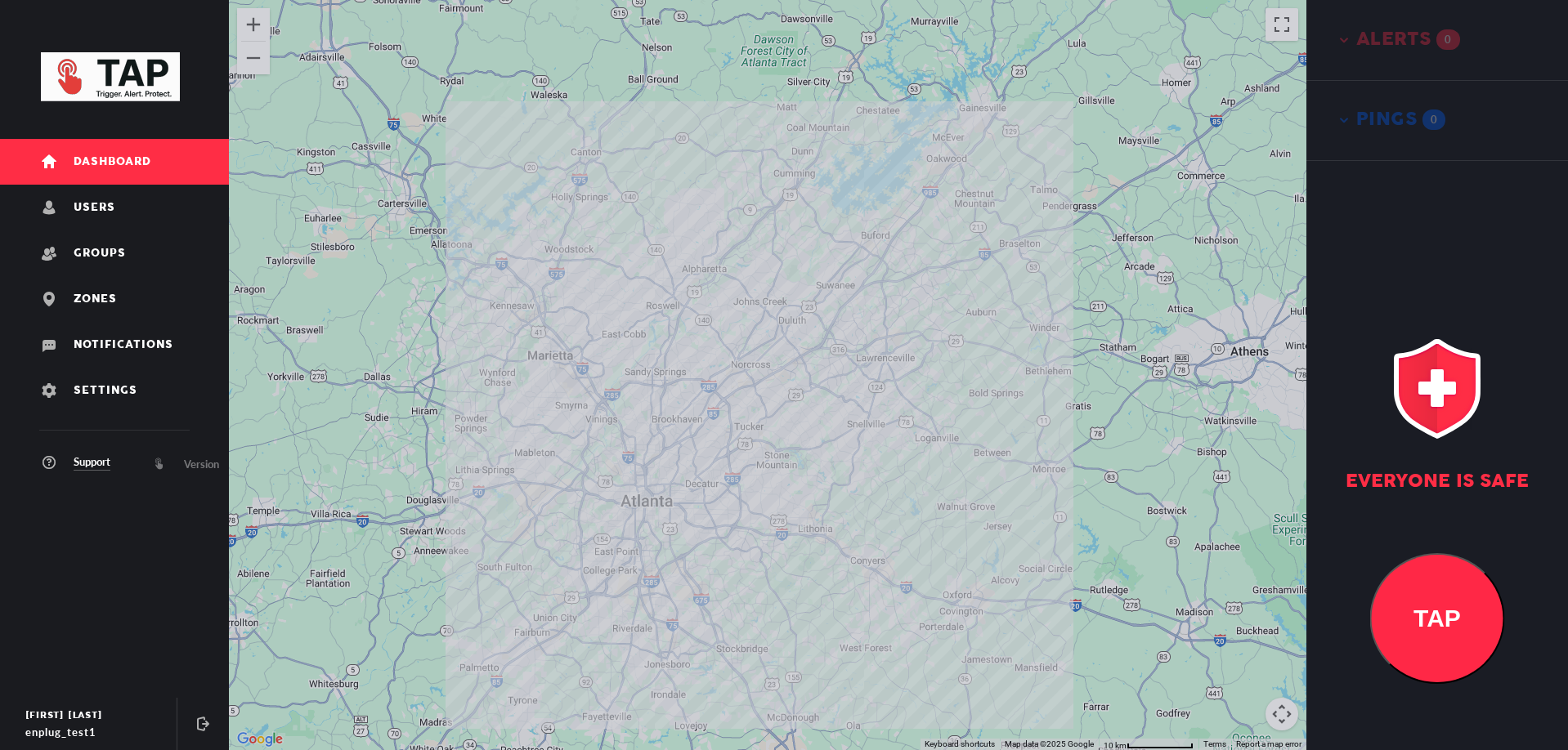 click on "To navigate, press the arrow keys." at bounding box center (768, 375) 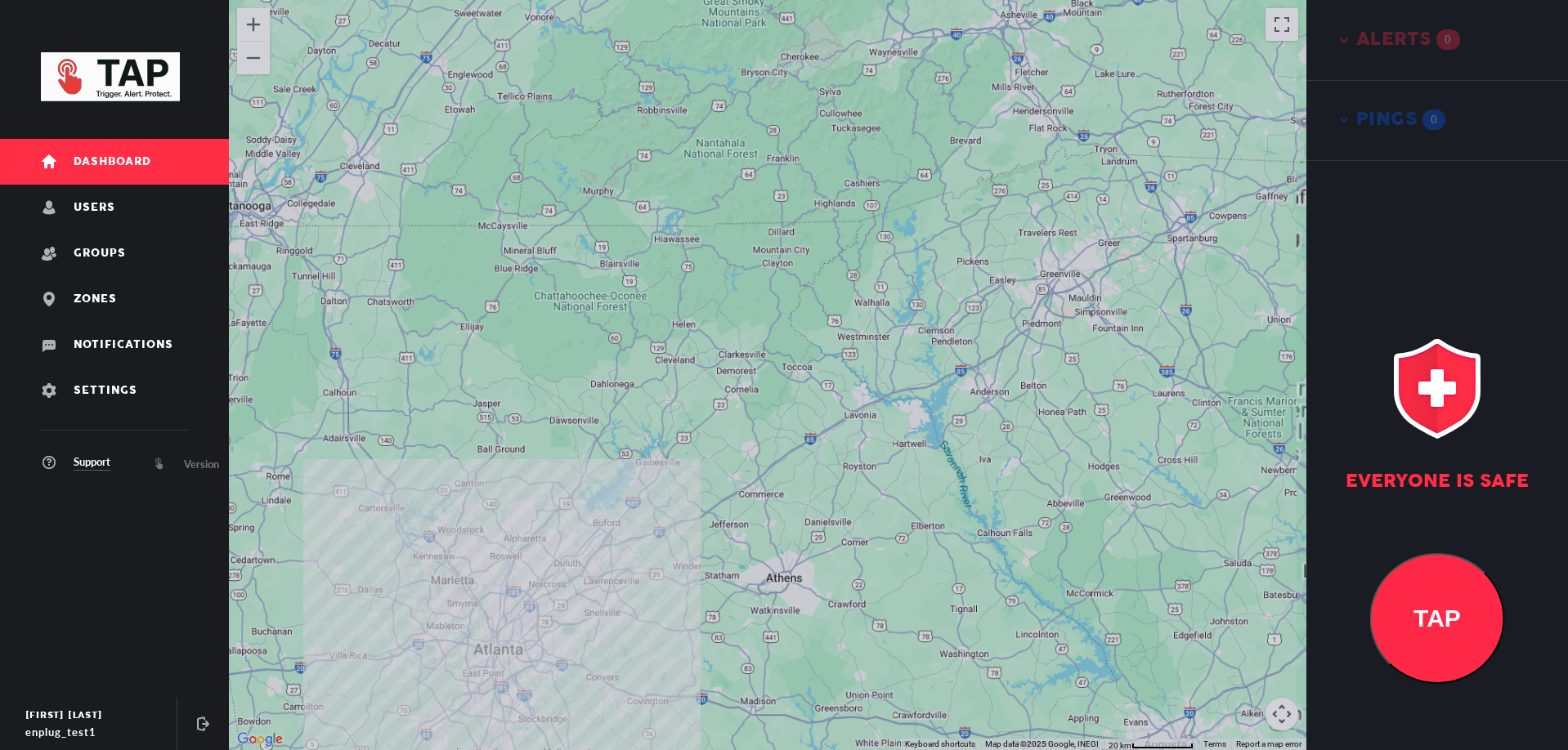 drag, startPoint x: 893, startPoint y: 459, endPoint x: 633, endPoint y: 579, distance: 286.3564 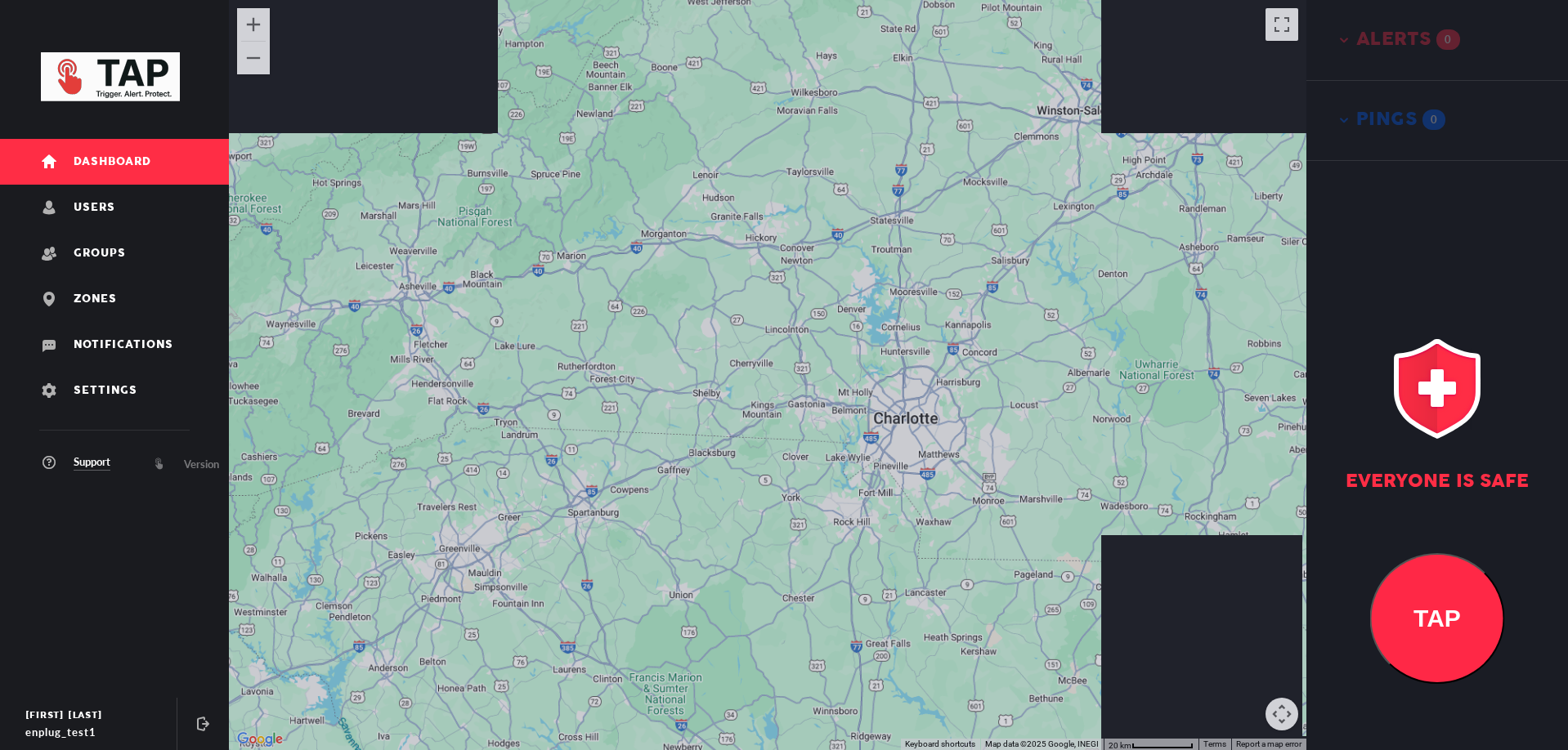 drag, startPoint x: 812, startPoint y: 458, endPoint x: 722, endPoint y: 496, distance: 97.693398 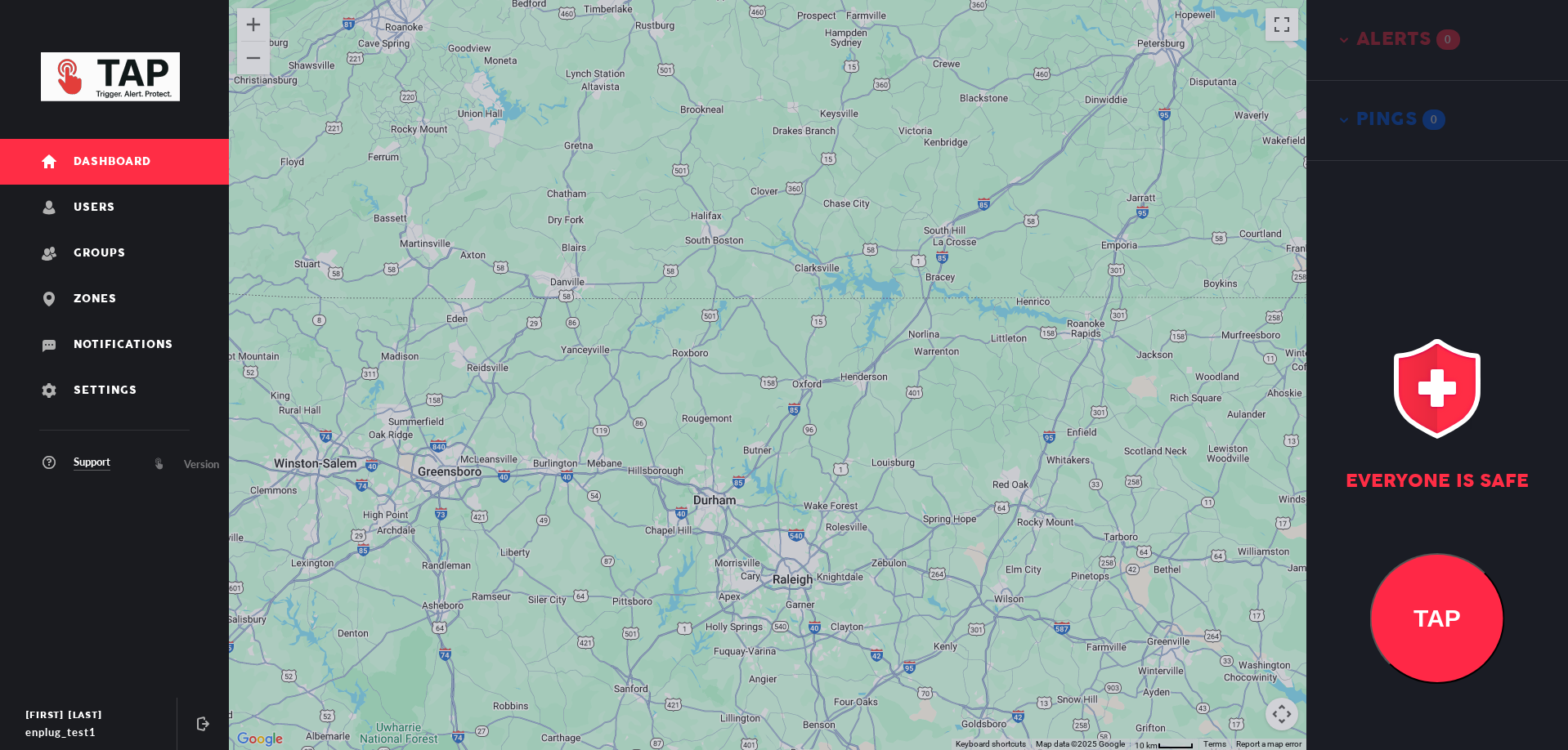 drag, startPoint x: 711, startPoint y: 471, endPoint x: 647, endPoint y: 538, distance: 92.65528 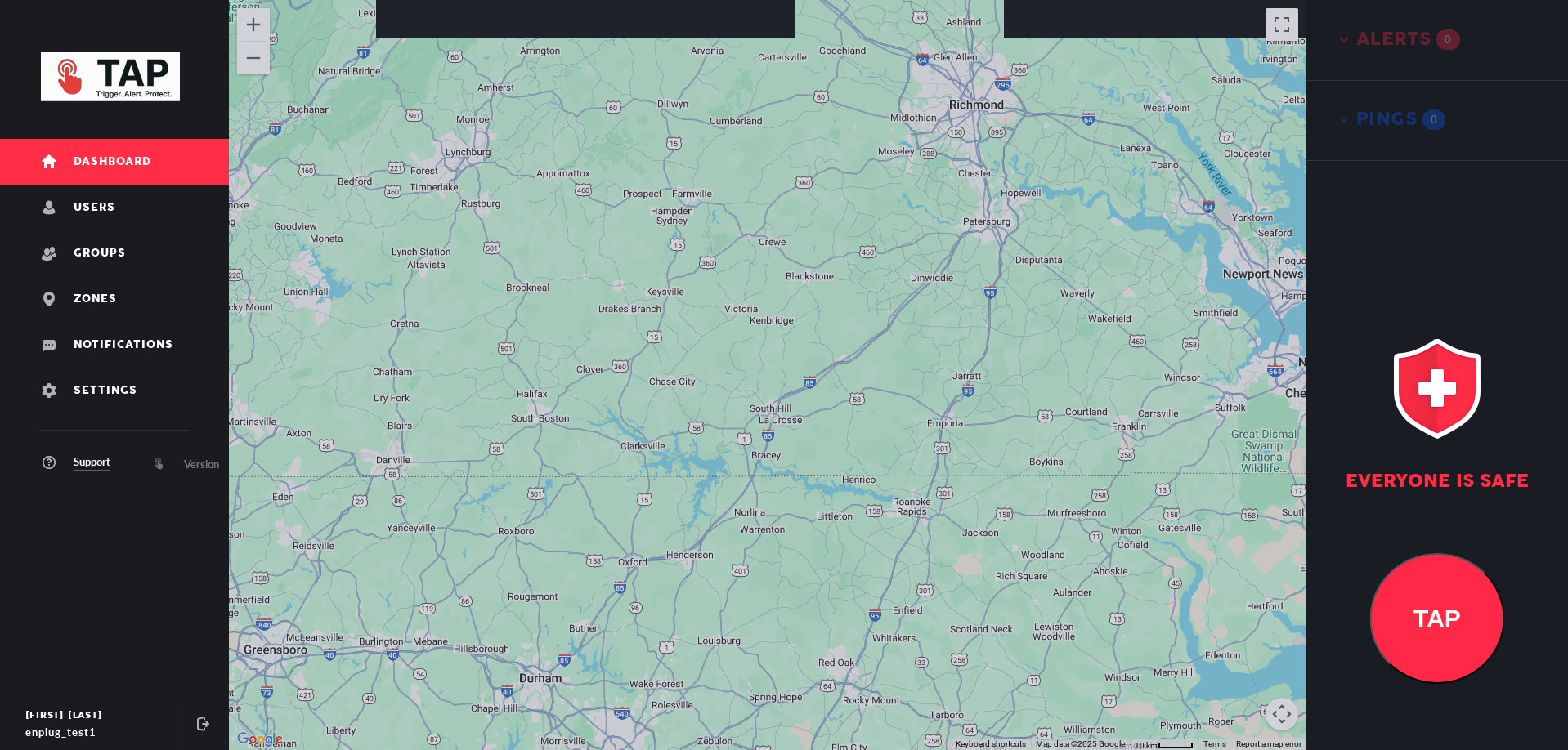 click on "To navigate, press the arrow keys." at bounding box center (768, 375) 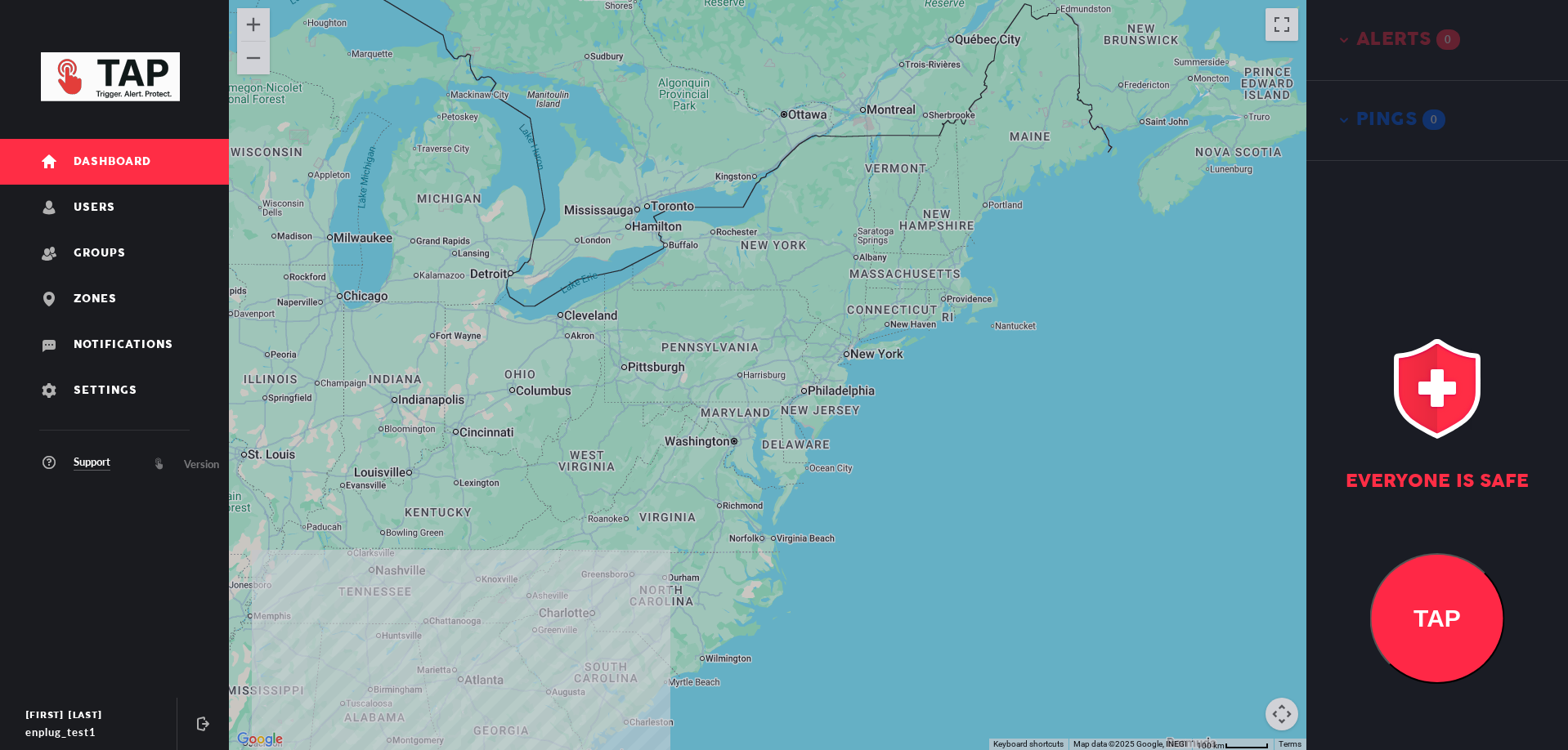 drag, startPoint x: 761, startPoint y: 538, endPoint x: 910, endPoint y: 408, distance: 197.73973 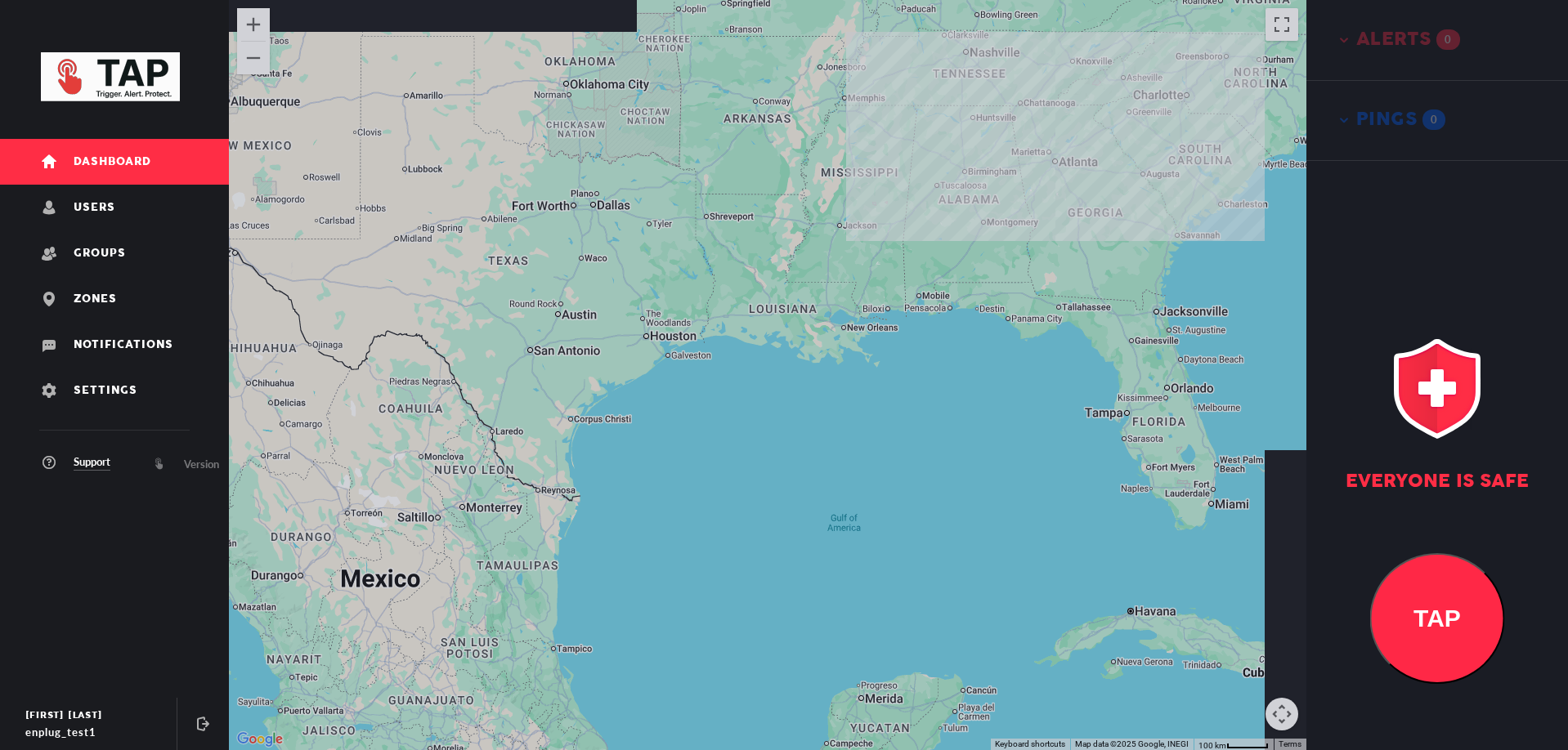 click on "To navigate, press the arrow keys." at bounding box center (768, 375) 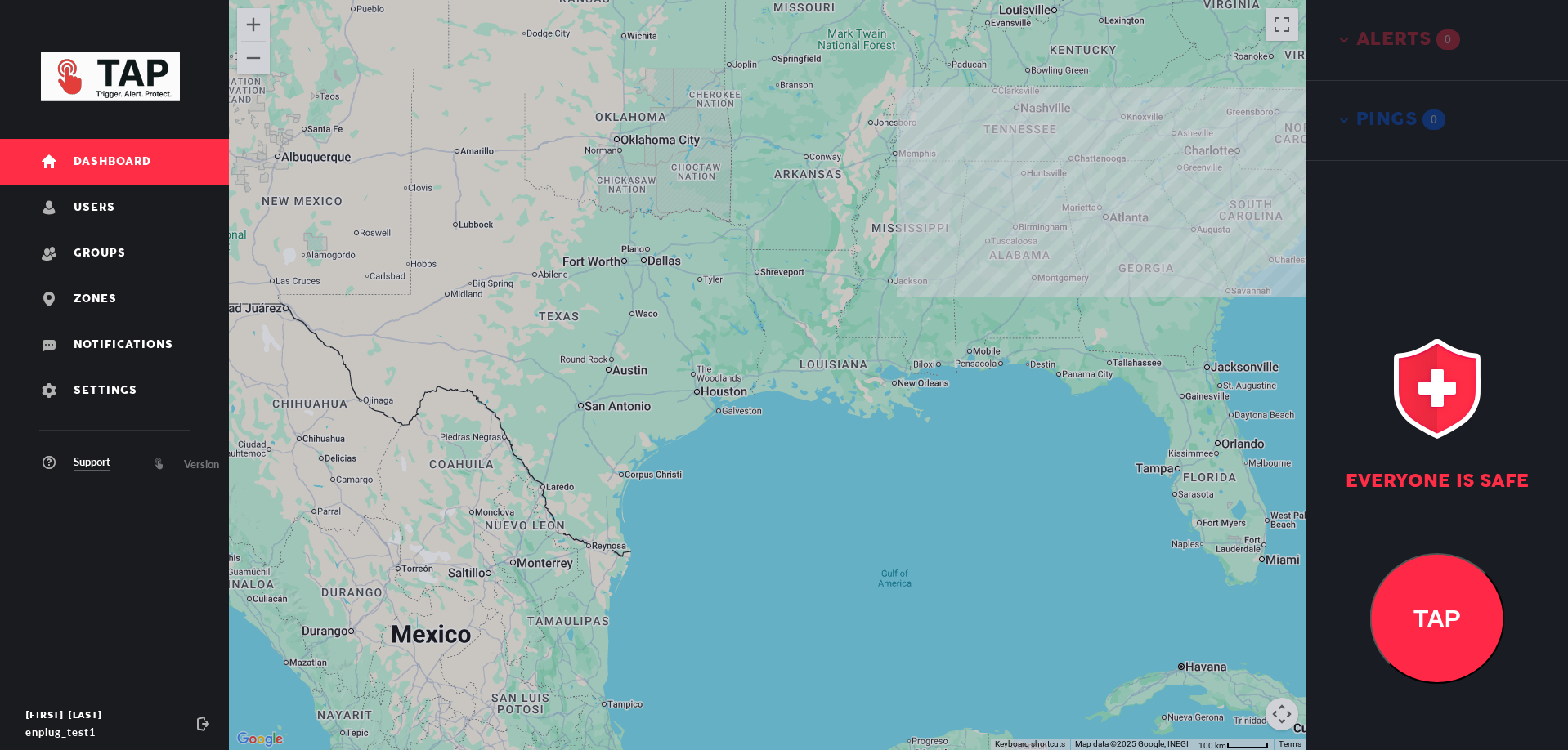 drag, startPoint x: 810, startPoint y: 428, endPoint x: 829, endPoint y: 425, distance: 19.235384 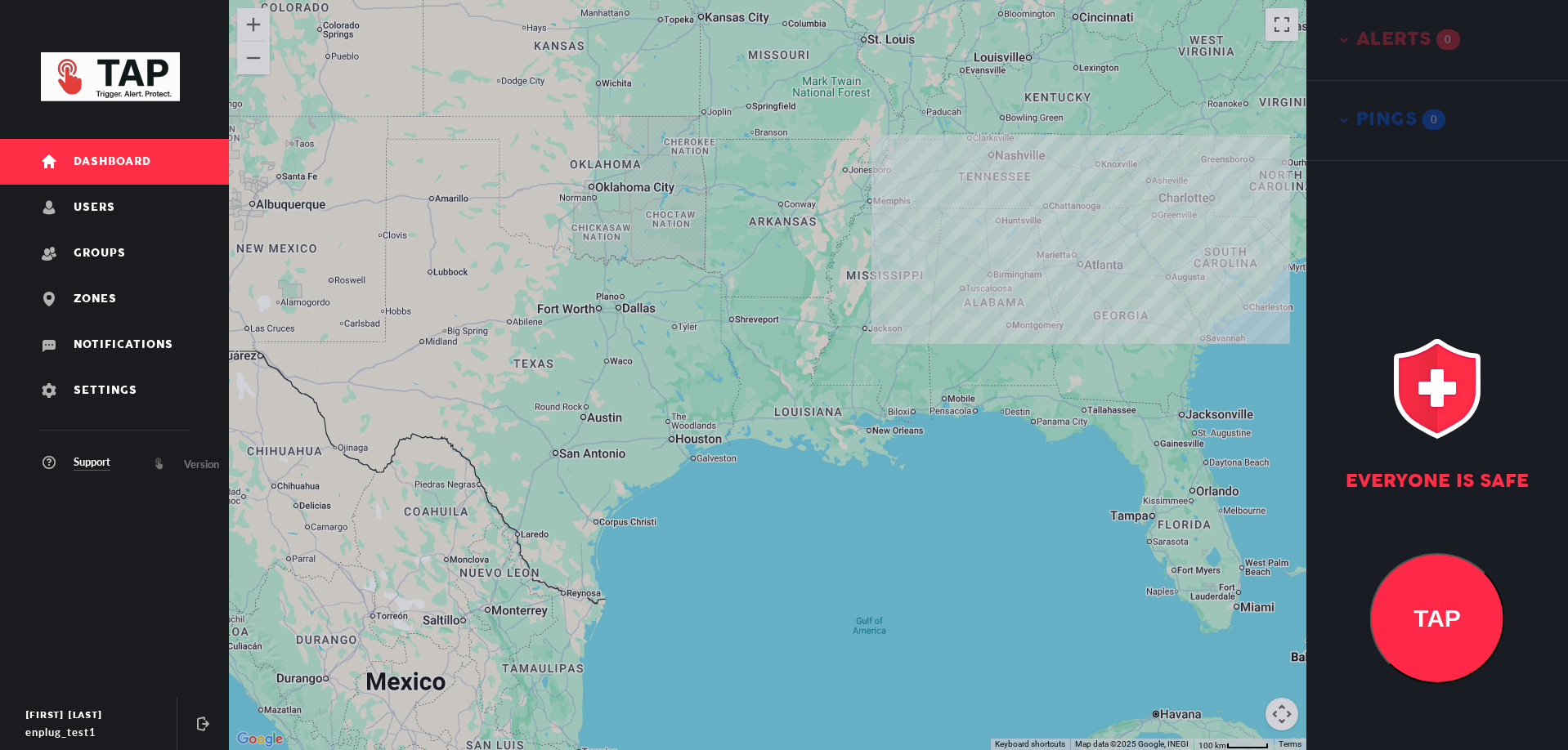 drag, startPoint x: 952, startPoint y: 391, endPoint x: 899, endPoint y: 412, distance: 57.00877 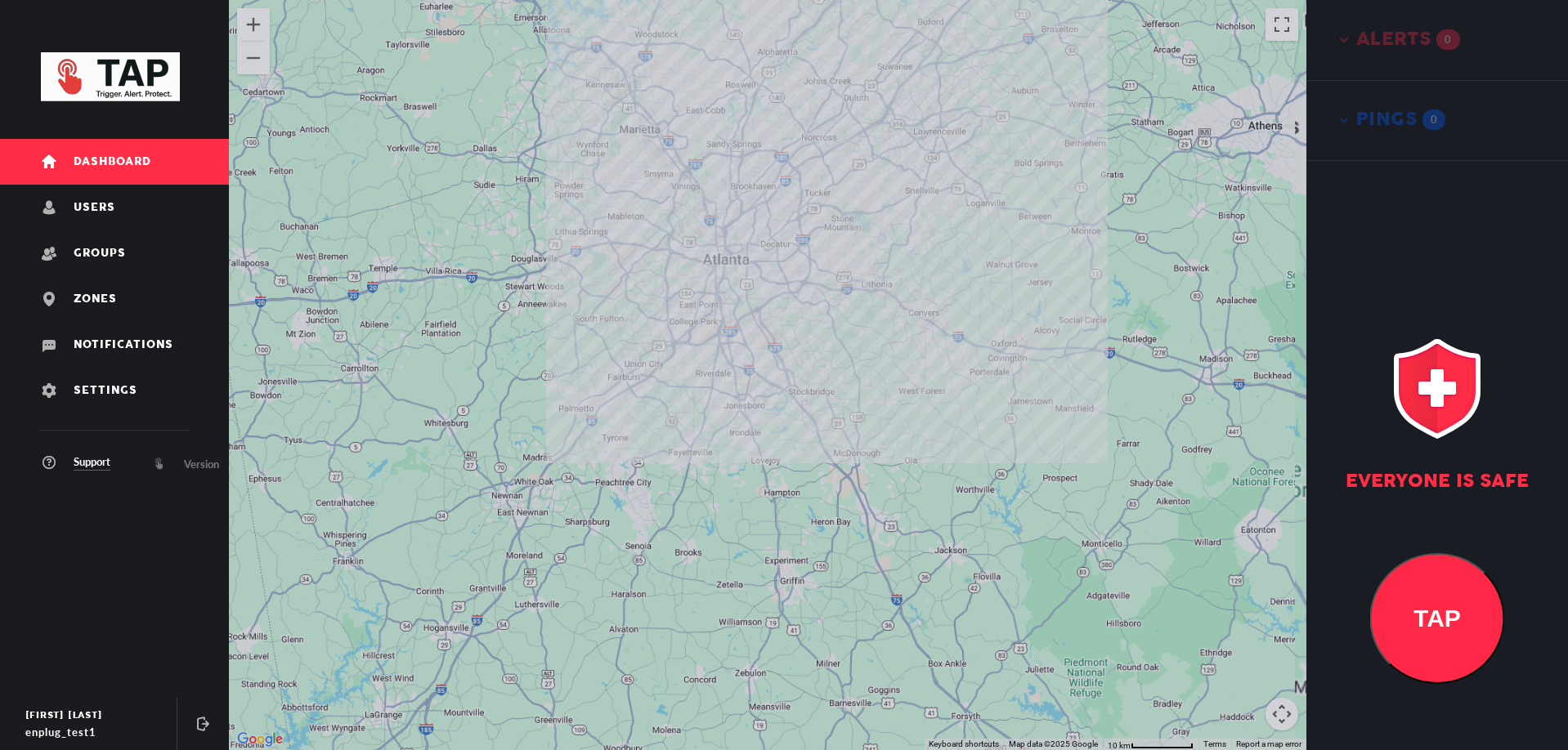 drag, startPoint x: 823, startPoint y: 361, endPoint x: 820, endPoint y: 388, distance: 27.16616 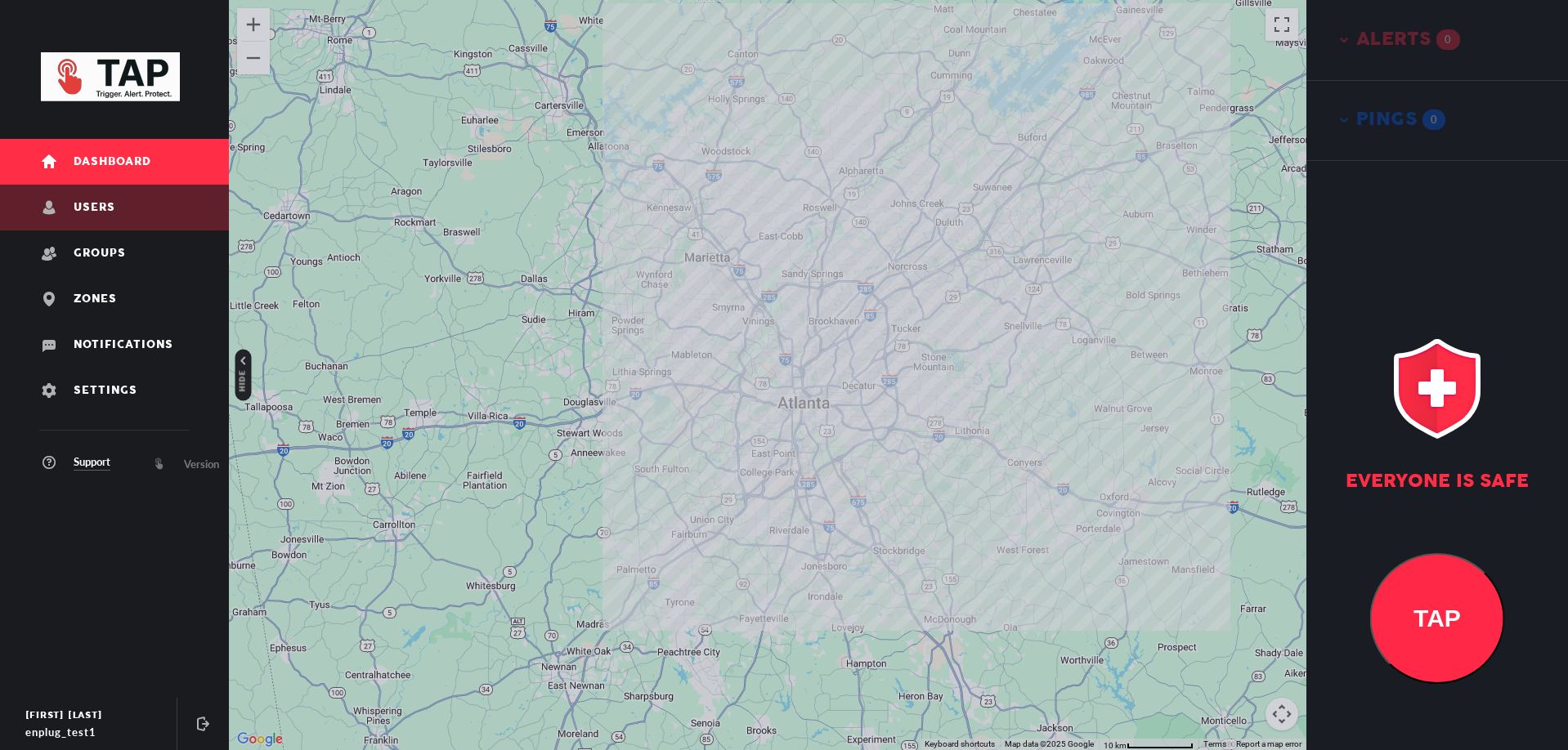 click on "Users" at bounding box center [94, 208] 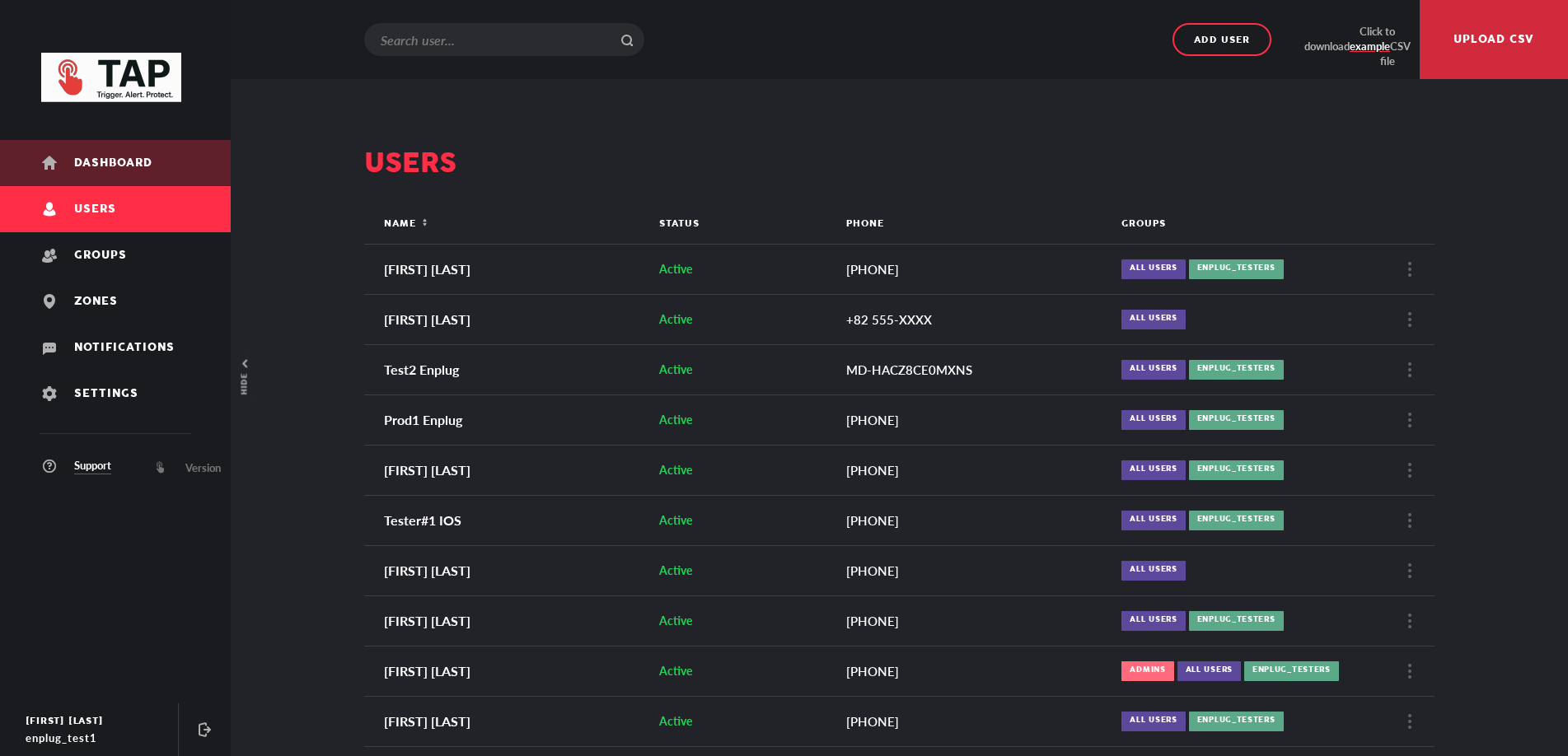 click on "Dashboard" at bounding box center [115, 163] 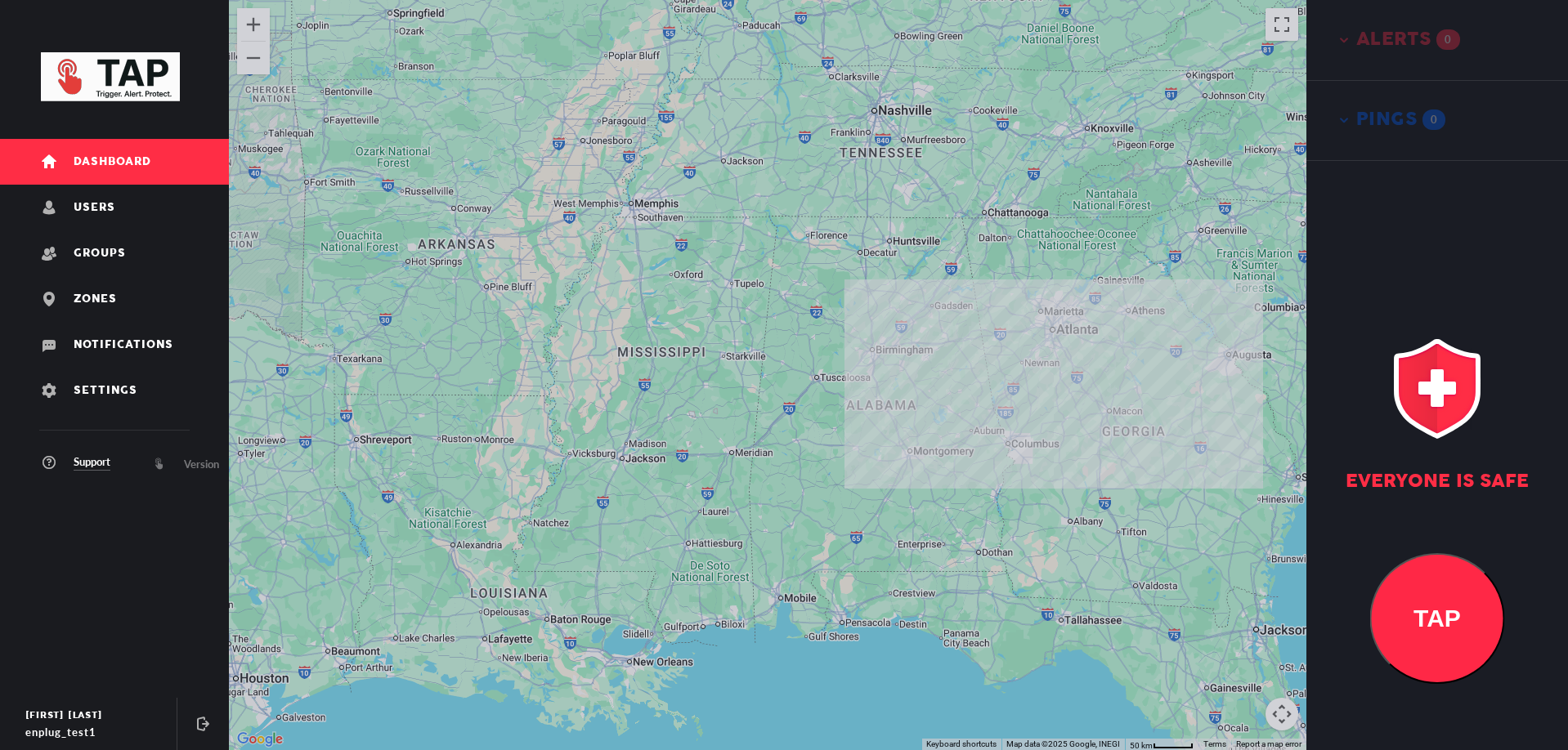 drag, startPoint x: 1093, startPoint y: 289, endPoint x: 1033, endPoint y: 334, distance: 75 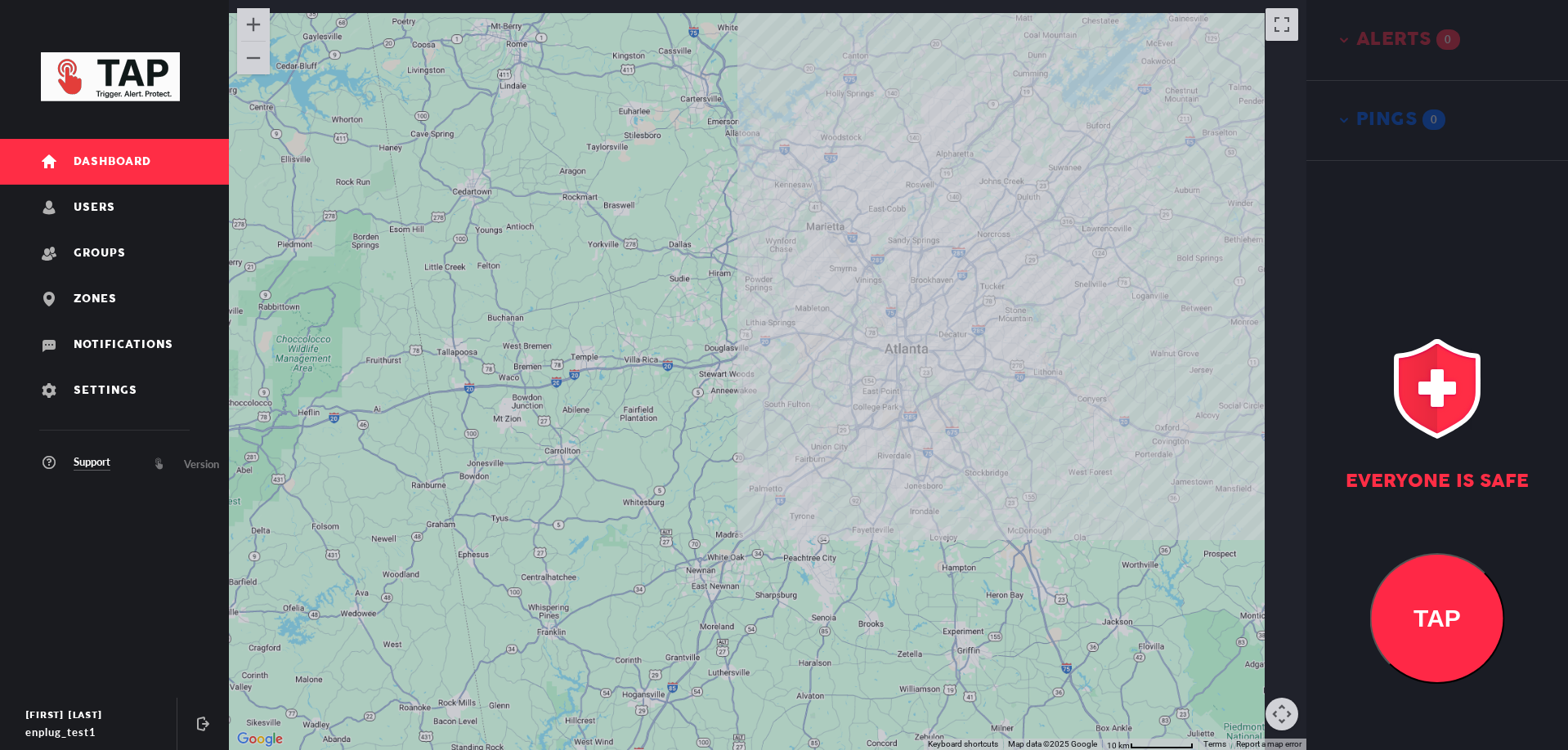 drag, startPoint x: 1010, startPoint y: 406, endPoint x: 966, endPoint y: 435, distance: 52.69725 